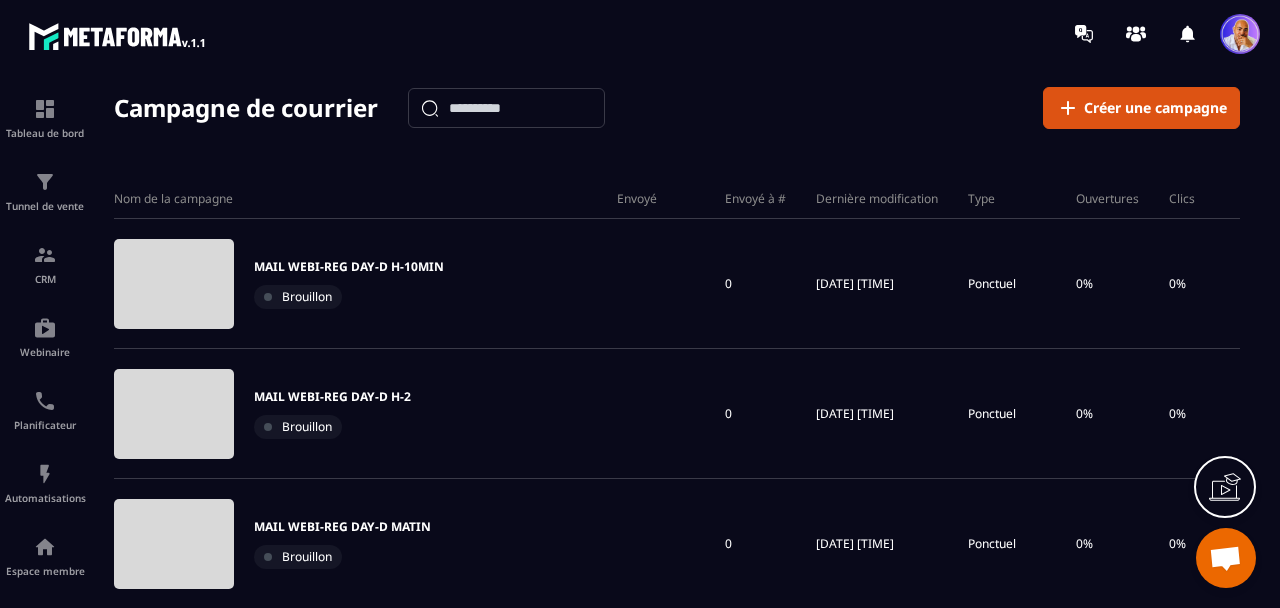 scroll, scrollTop: 0, scrollLeft: 0, axis: both 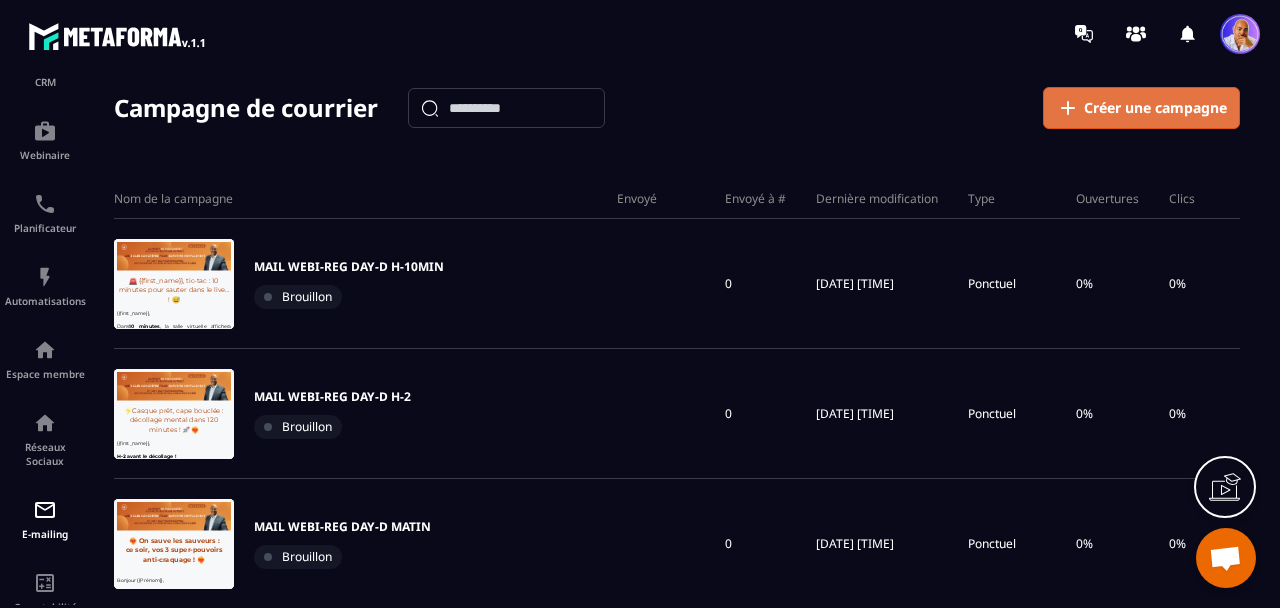 click on "Créer une campagne" at bounding box center [1155, 108] 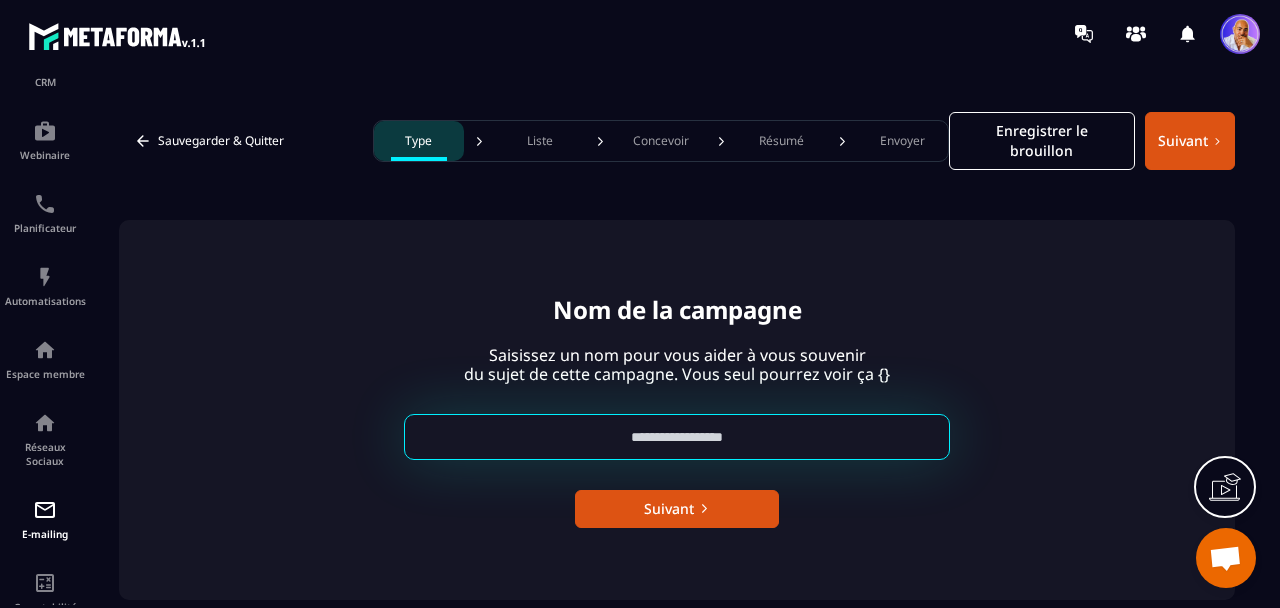 paste on "**********" 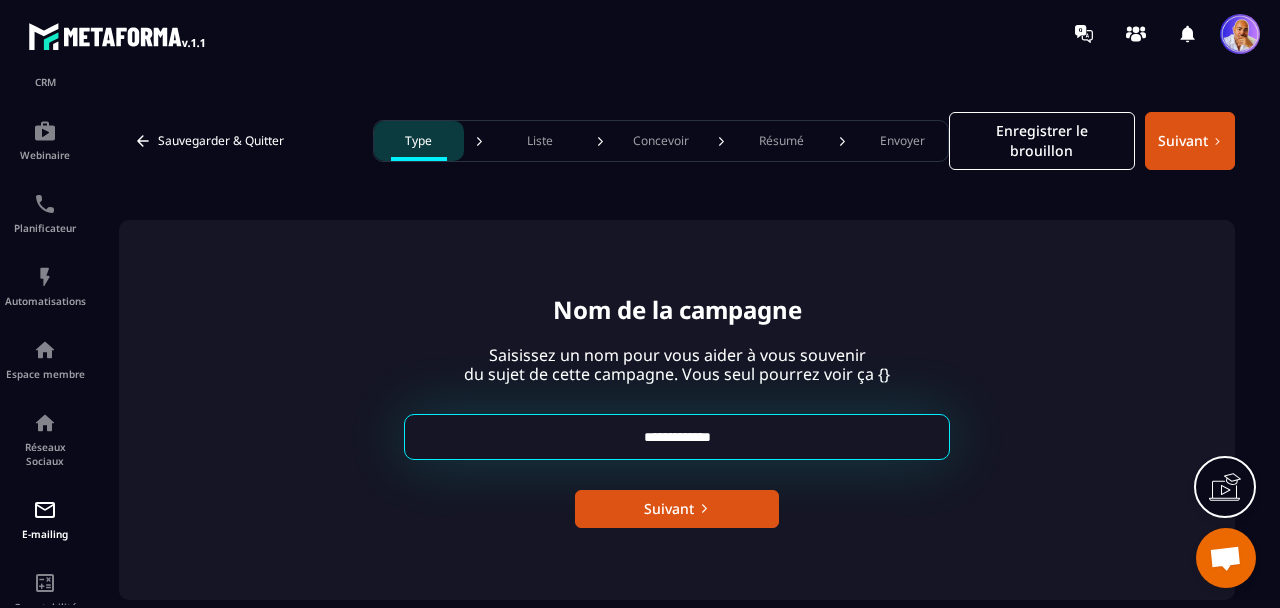 click on "**********" at bounding box center [677, 437] 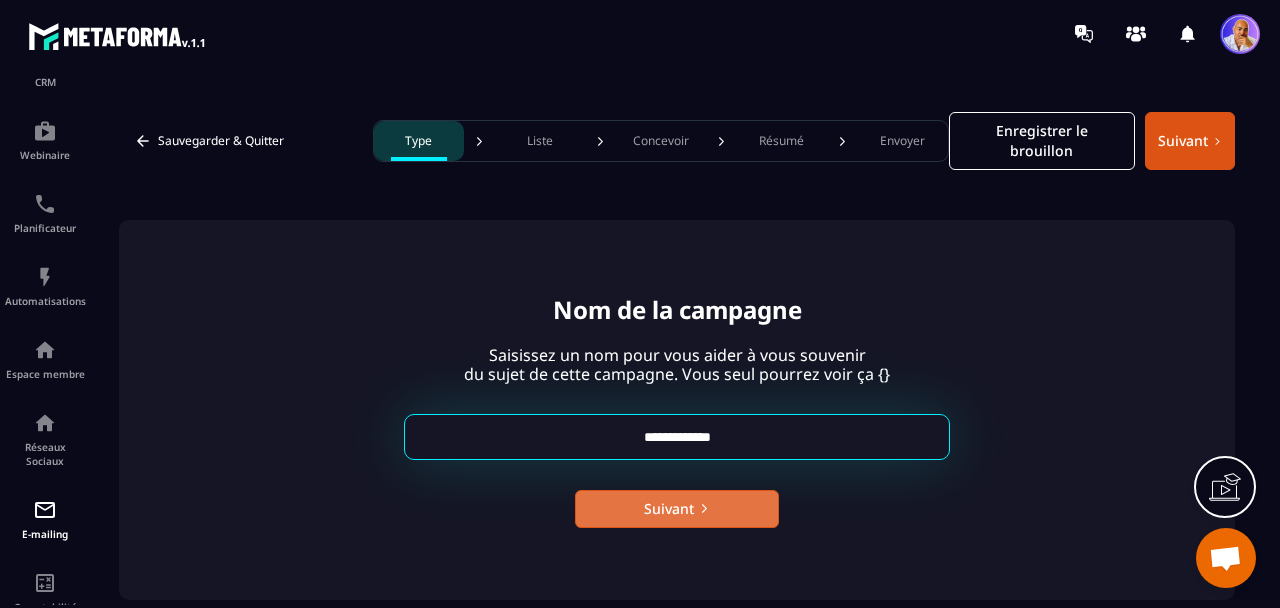 click on "Suivant" at bounding box center (677, 509) 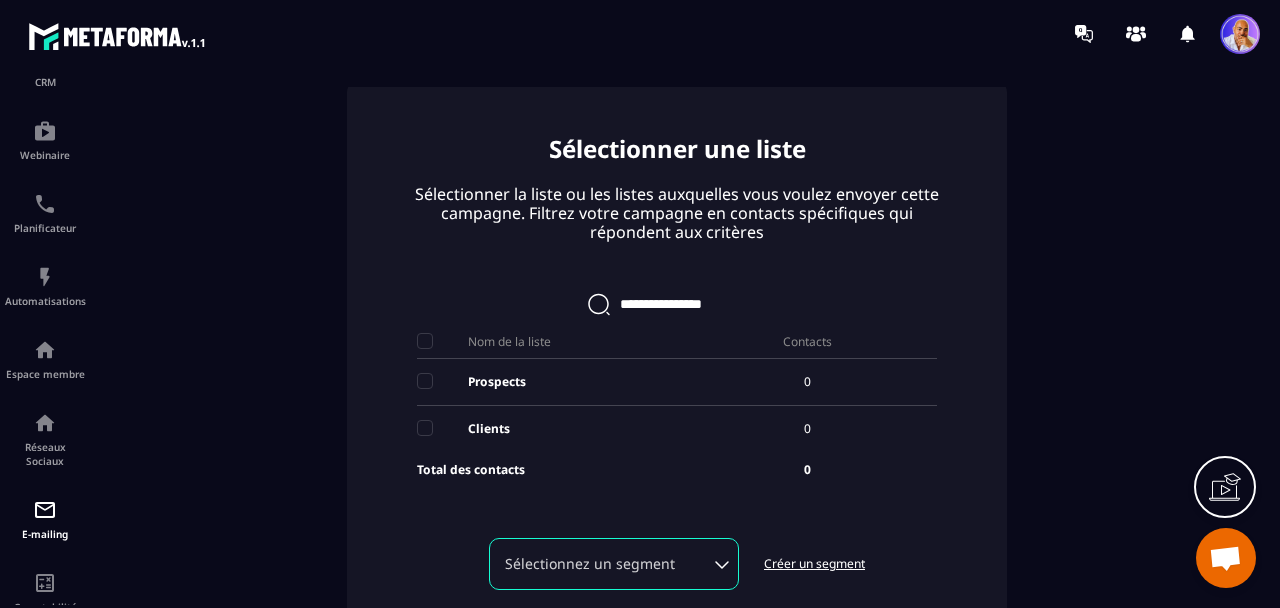 scroll, scrollTop: 151, scrollLeft: 0, axis: vertical 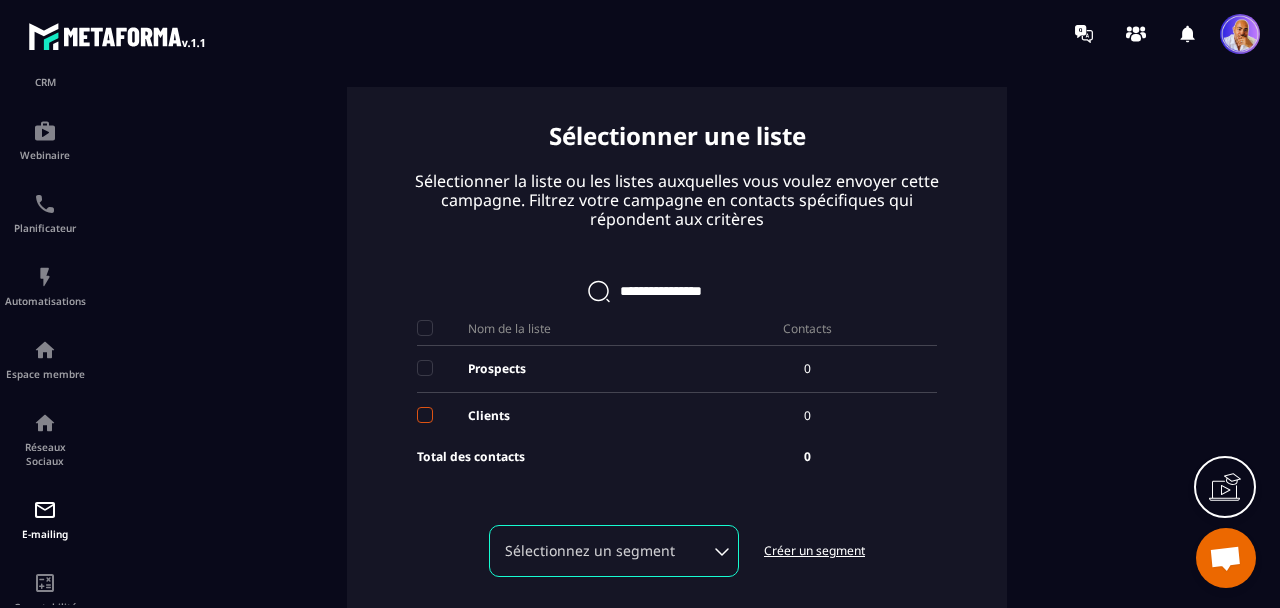 click at bounding box center [425, 415] 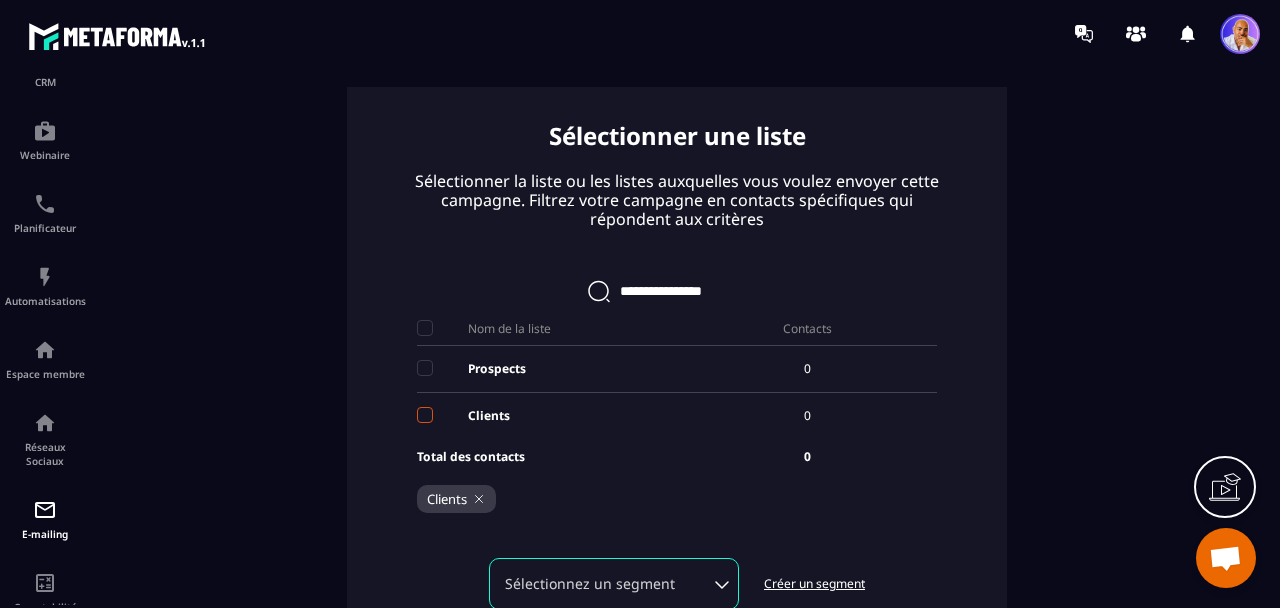 click at bounding box center [425, 415] 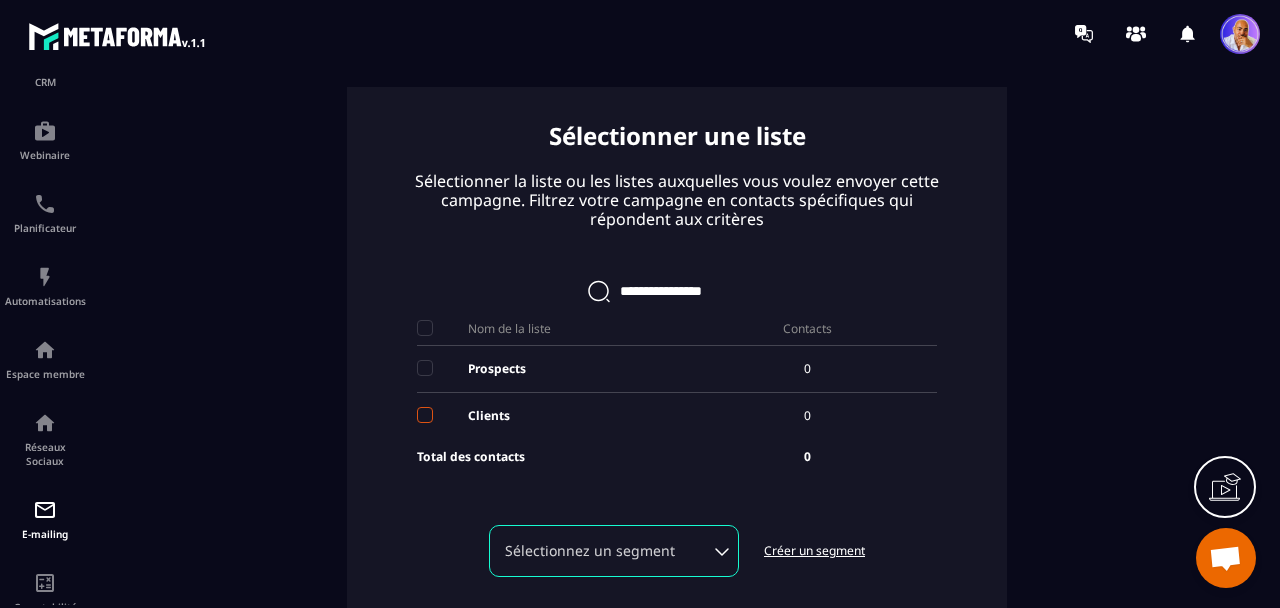 click at bounding box center (425, 415) 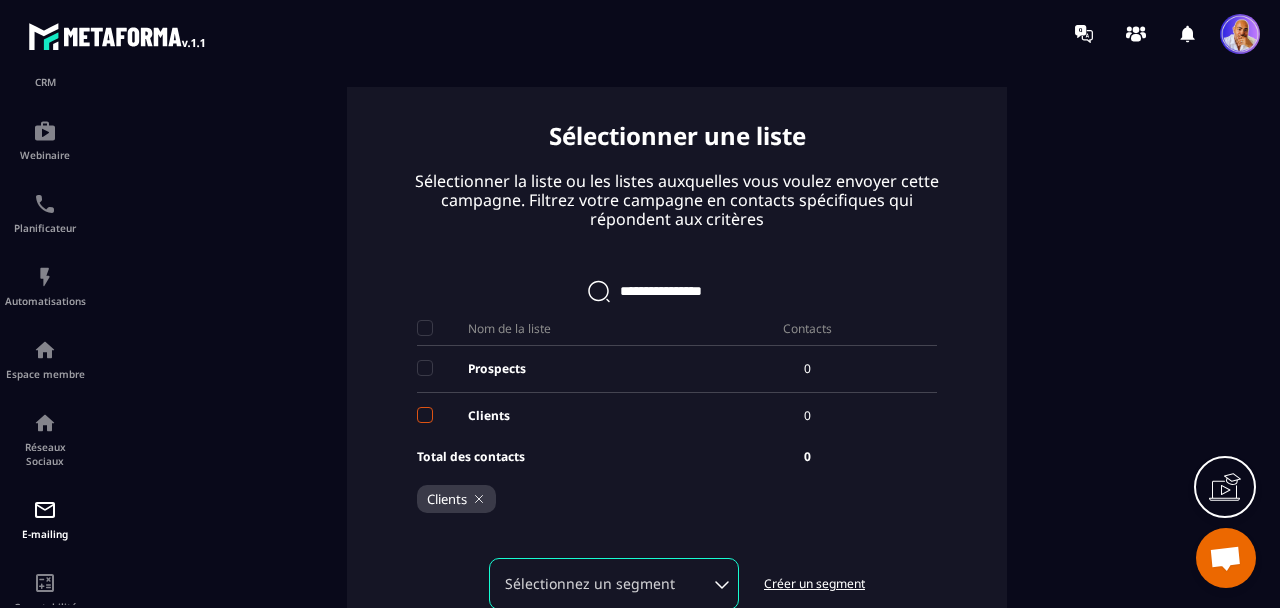 click at bounding box center (425, 415) 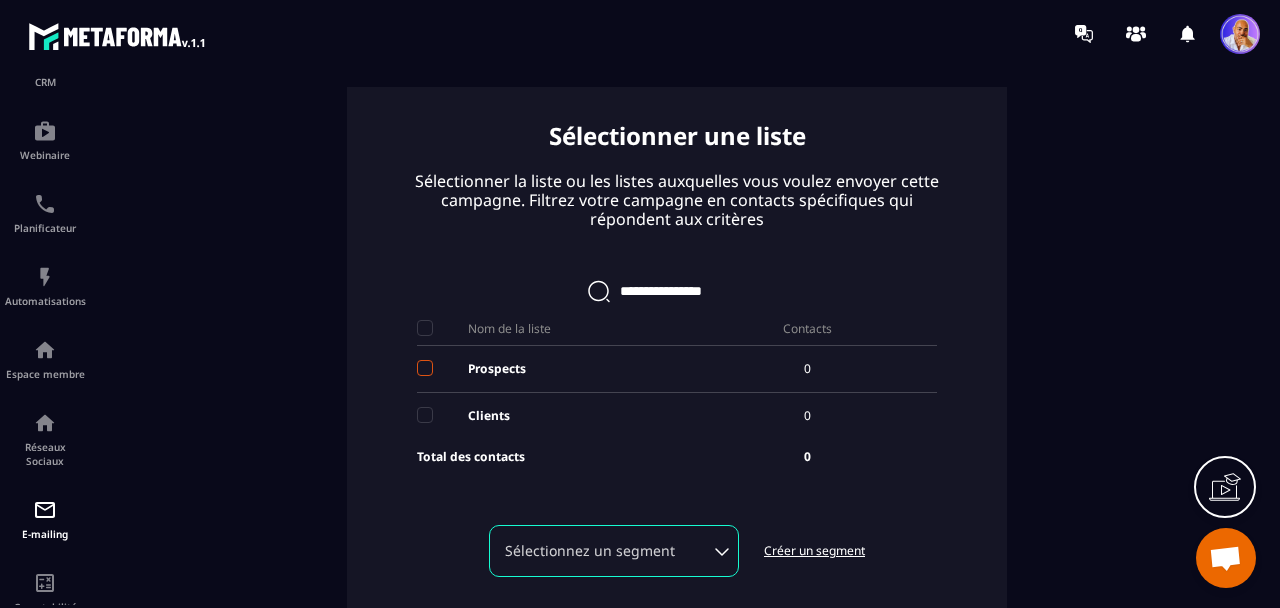 click at bounding box center (425, 368) 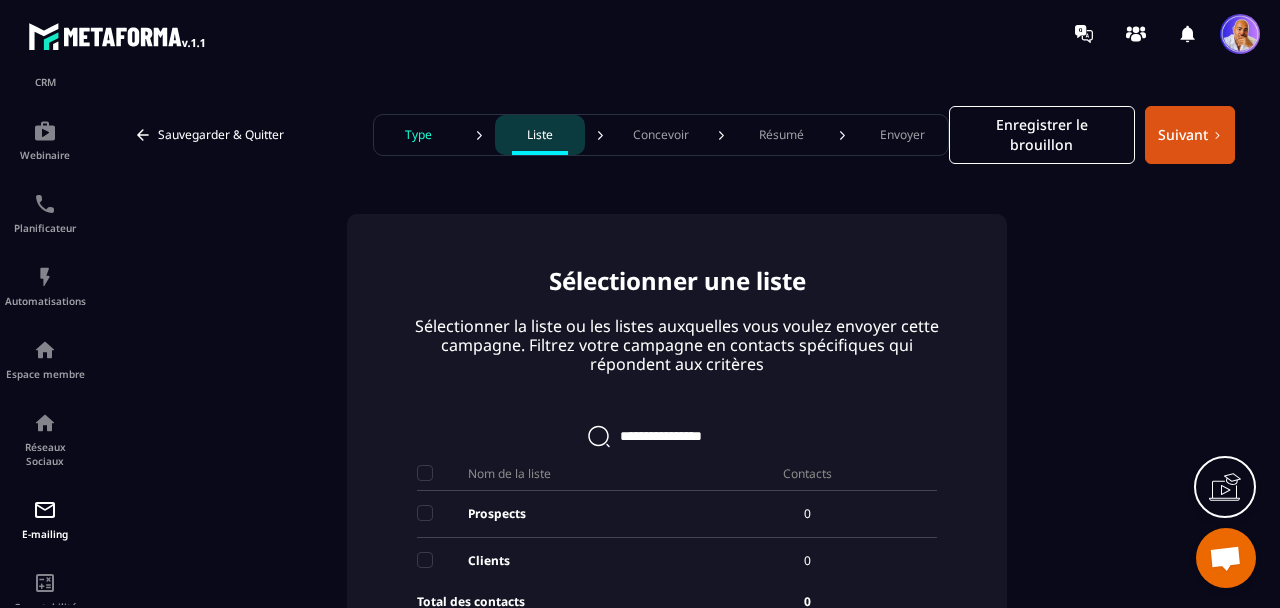 scroll, scrollTop: 0, scrollLeft: 0, axis: both 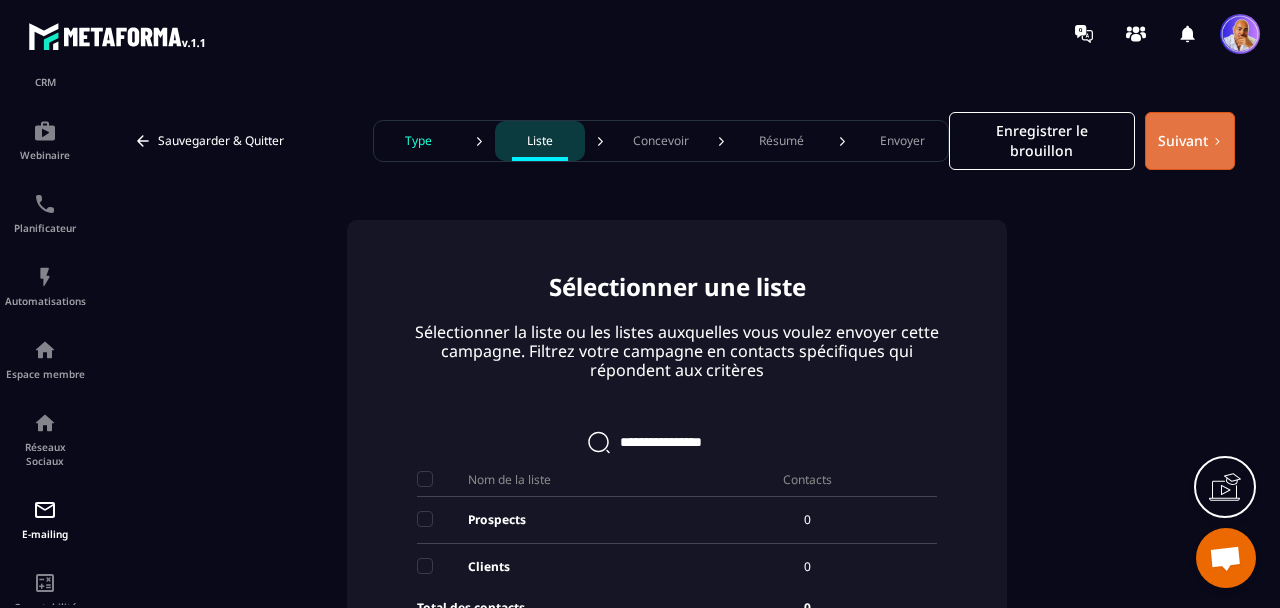 click on "Suivant" at bounding box center [1190, 141] 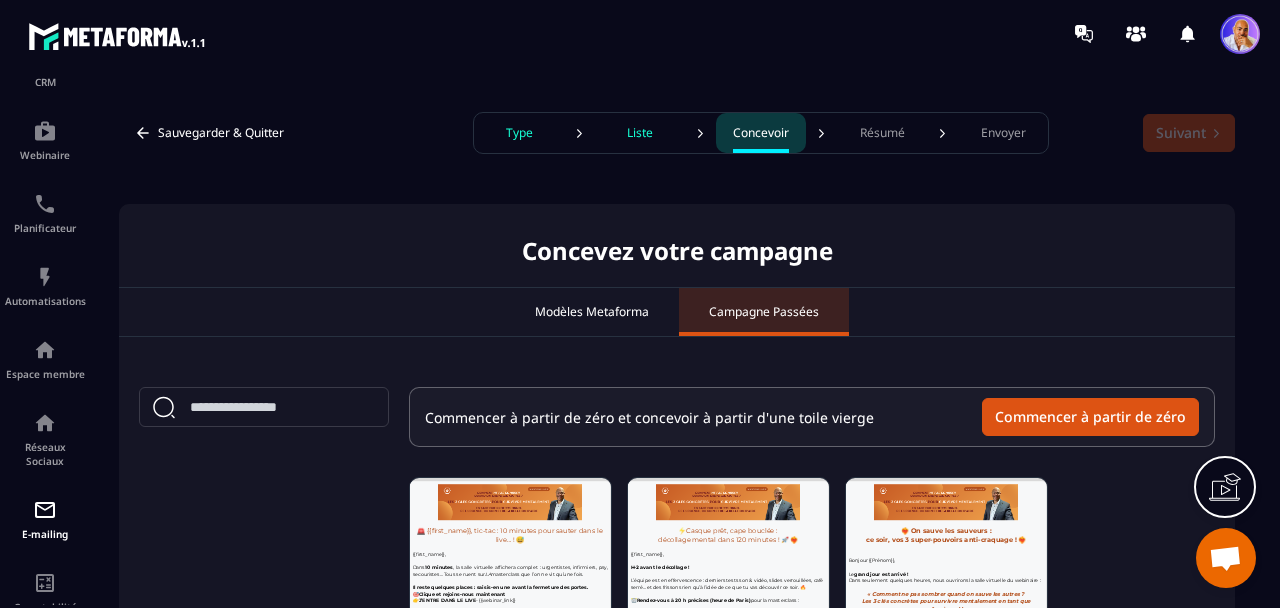 scroll, scrollTop: 0, scrollLeft: 0, axis: both 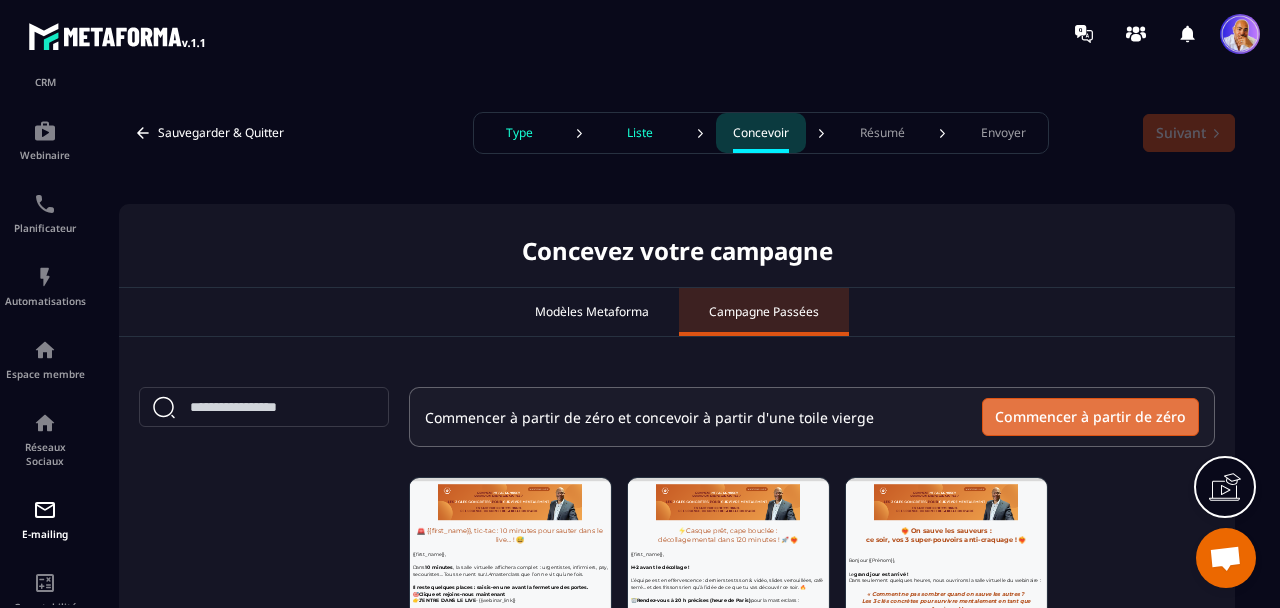 click on "Commencer à partir de zéro" at bounding box center [1090, 417] 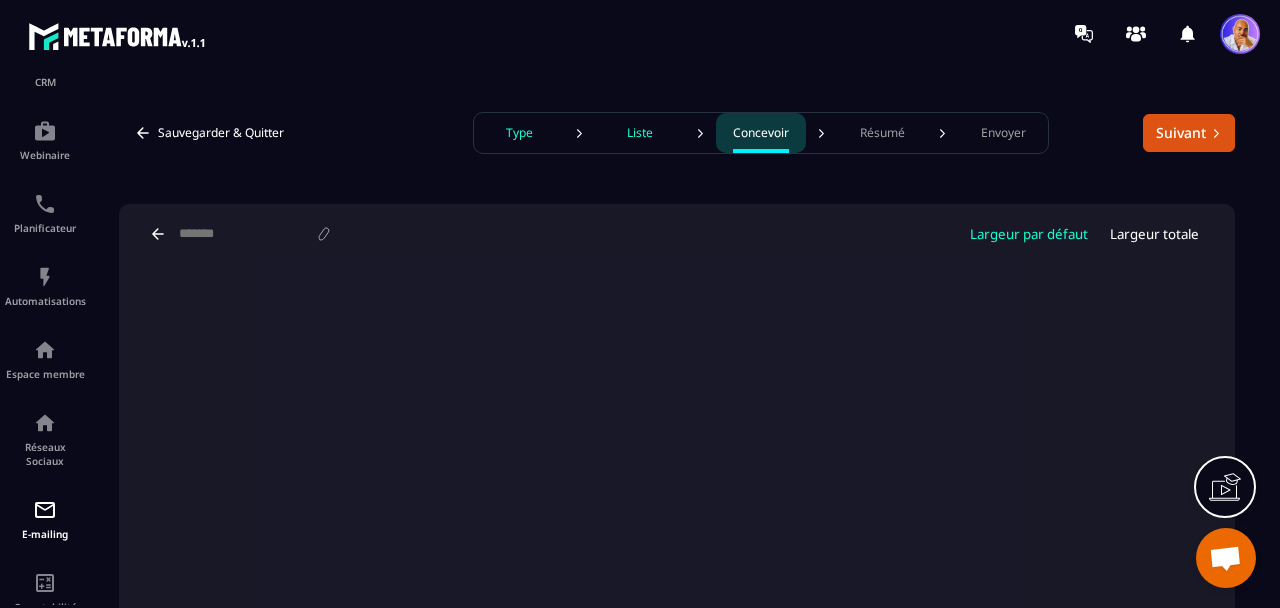 scroll, scrollTop: 129, scrollLeft: 0, axis: vertical 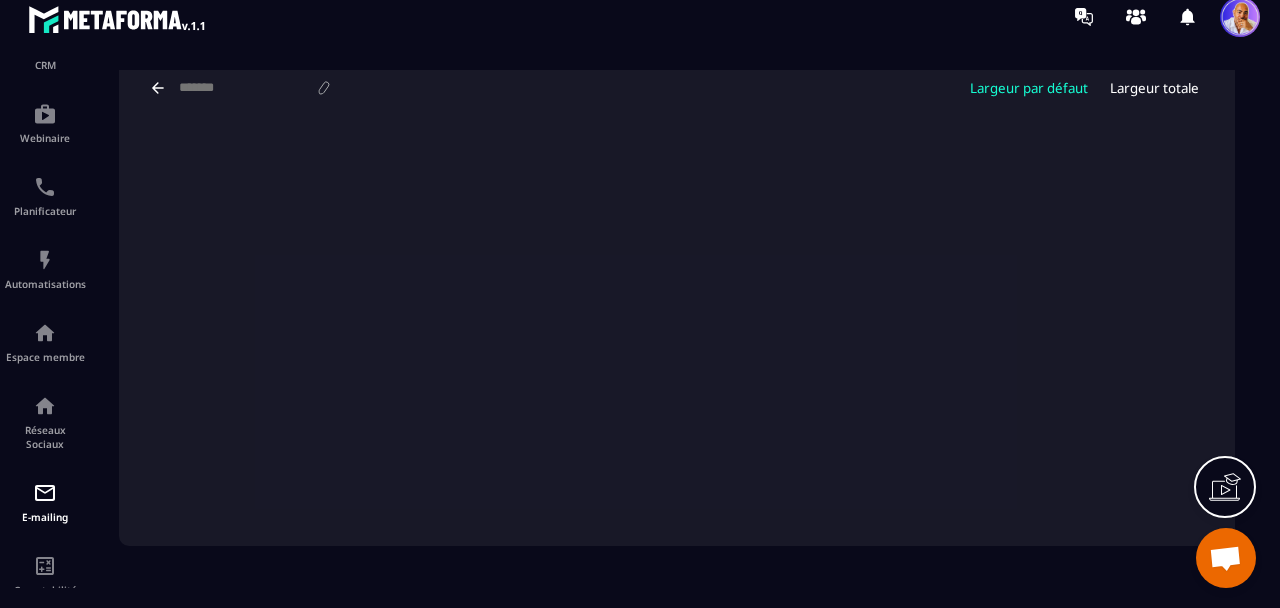 click on "Largeur totale" at bounding box center [1154, 88] 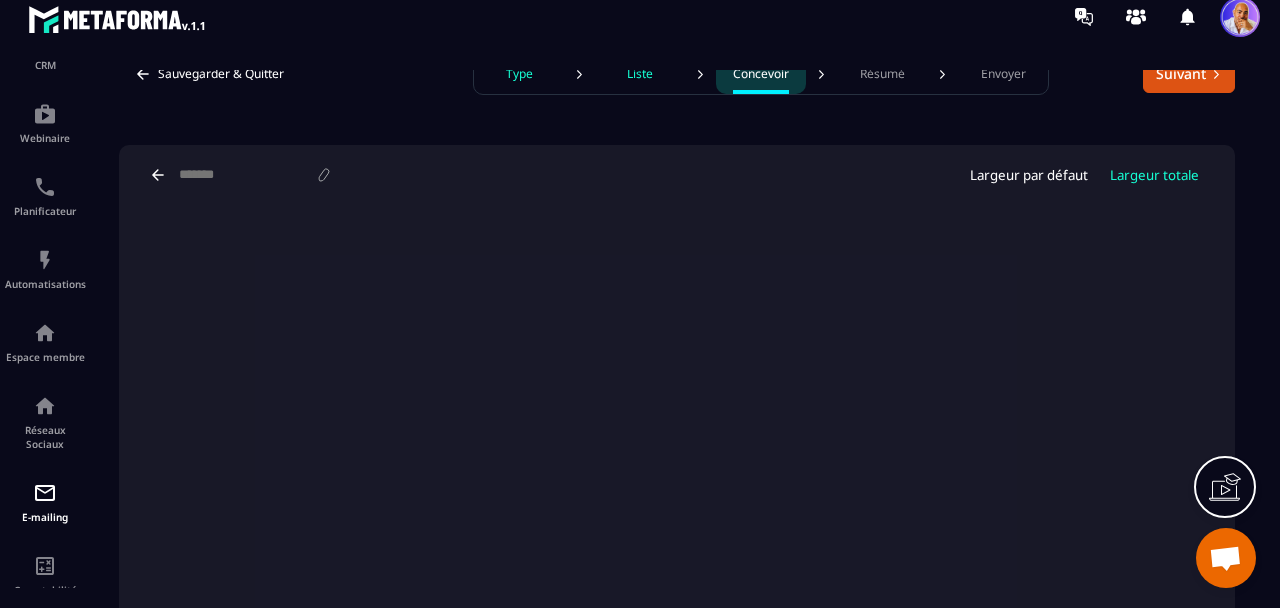 scroll, scrollTop: 0, scrollLeft: 0, axis: both 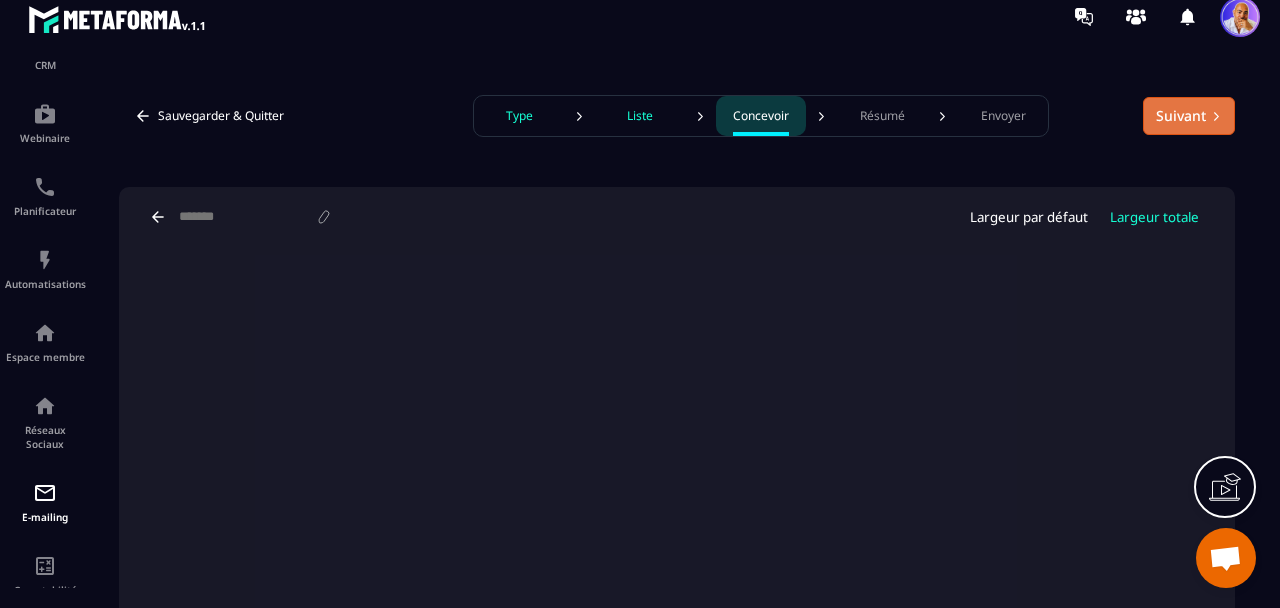 click on "Suivant" at bounding box center [1189, 116] 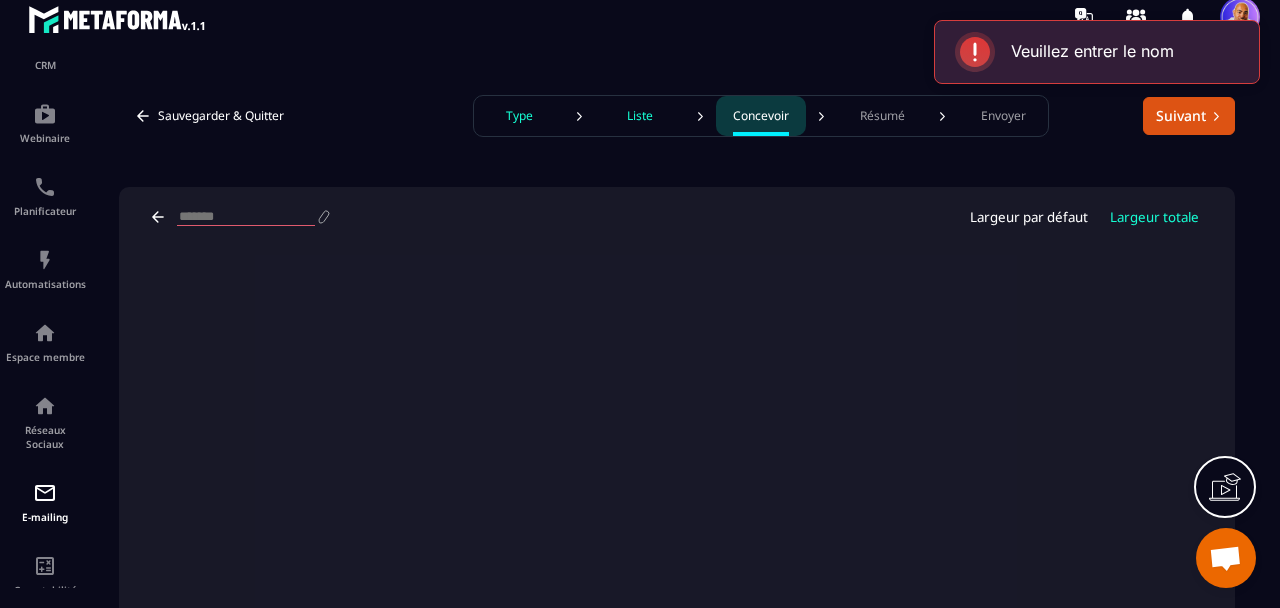 click at bounding box center (246, 217) 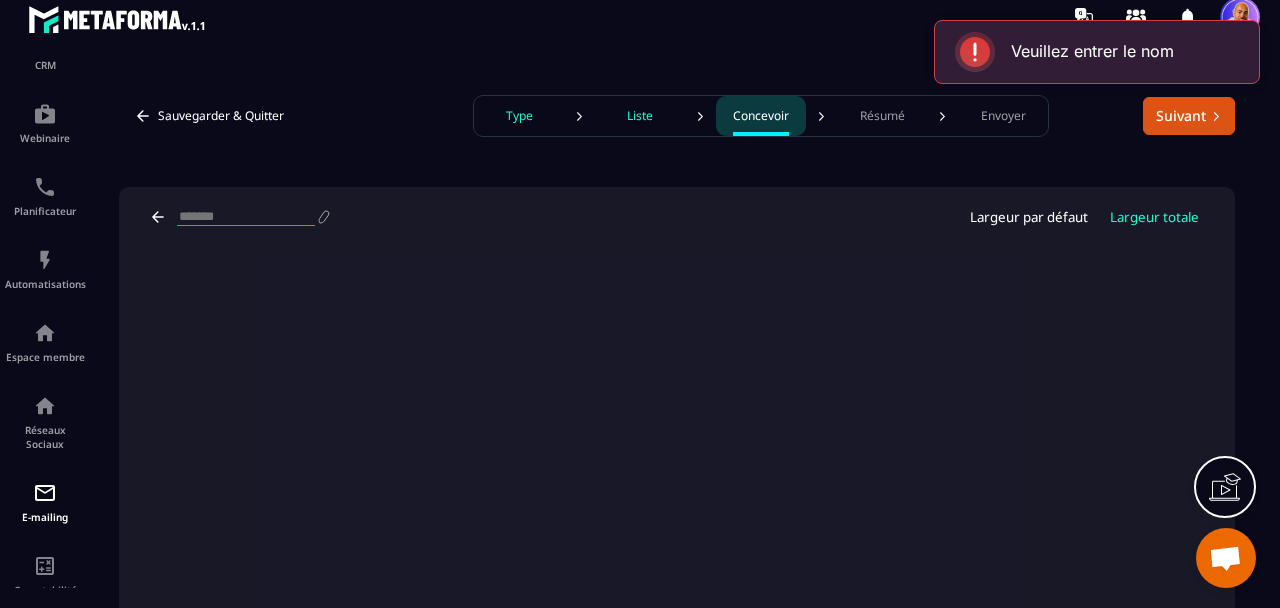 type on "**********" 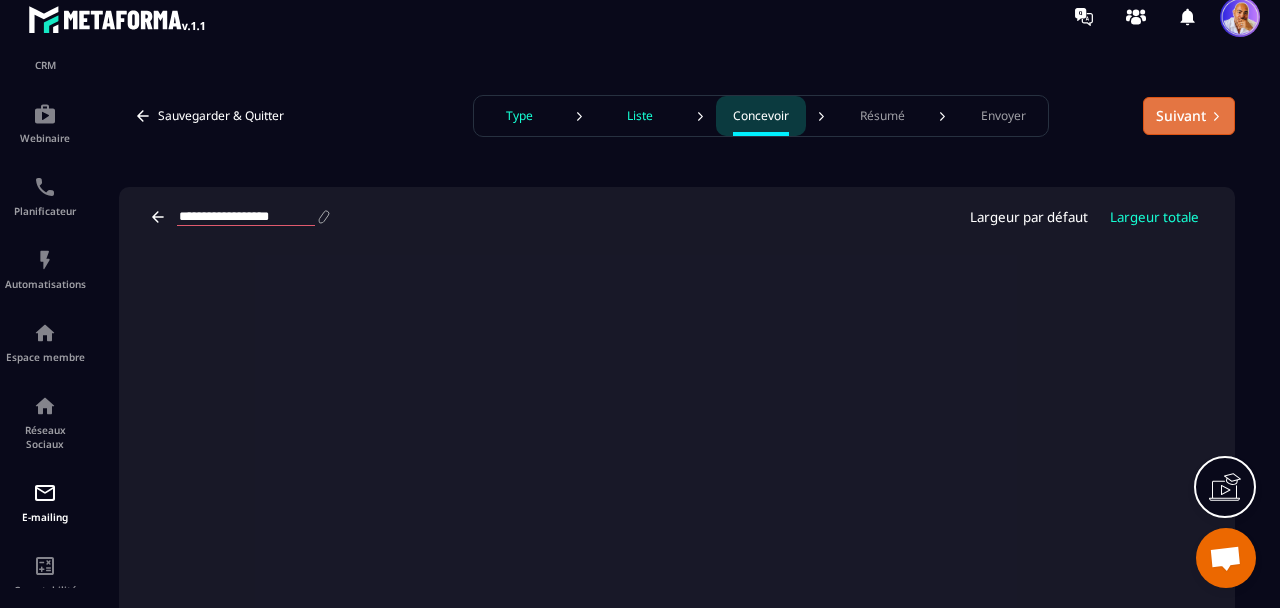 click on "Suivant" at bounding box center (1189, 116) 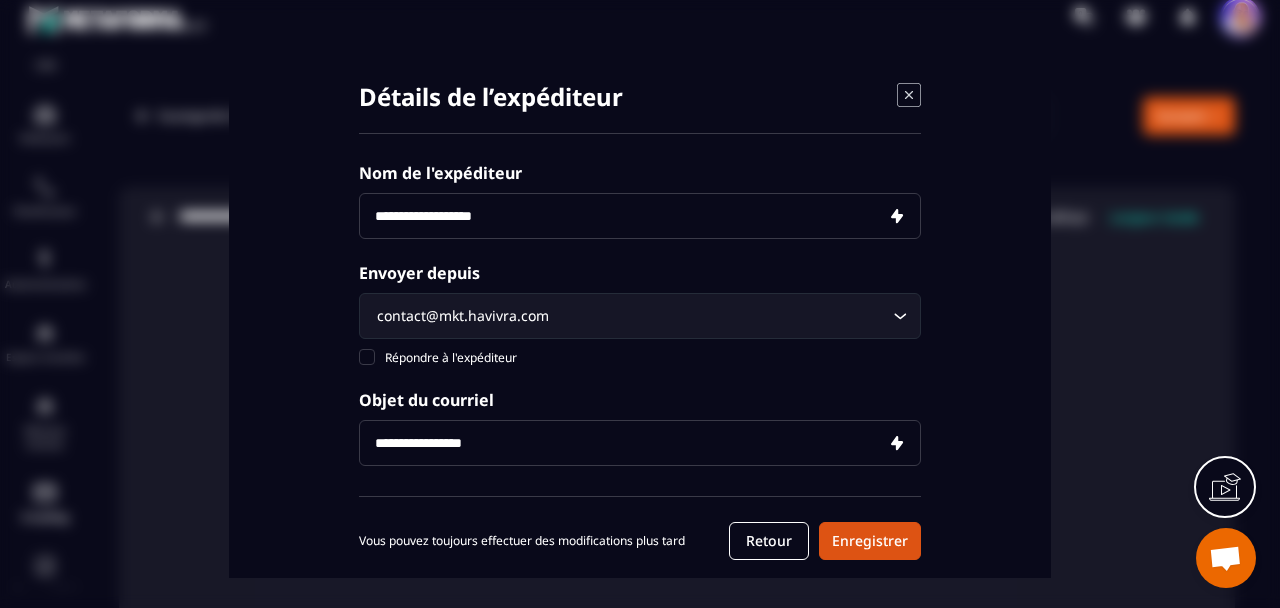 scroll, scrollTop: 32, scrollLeft: 0, axis: vertical 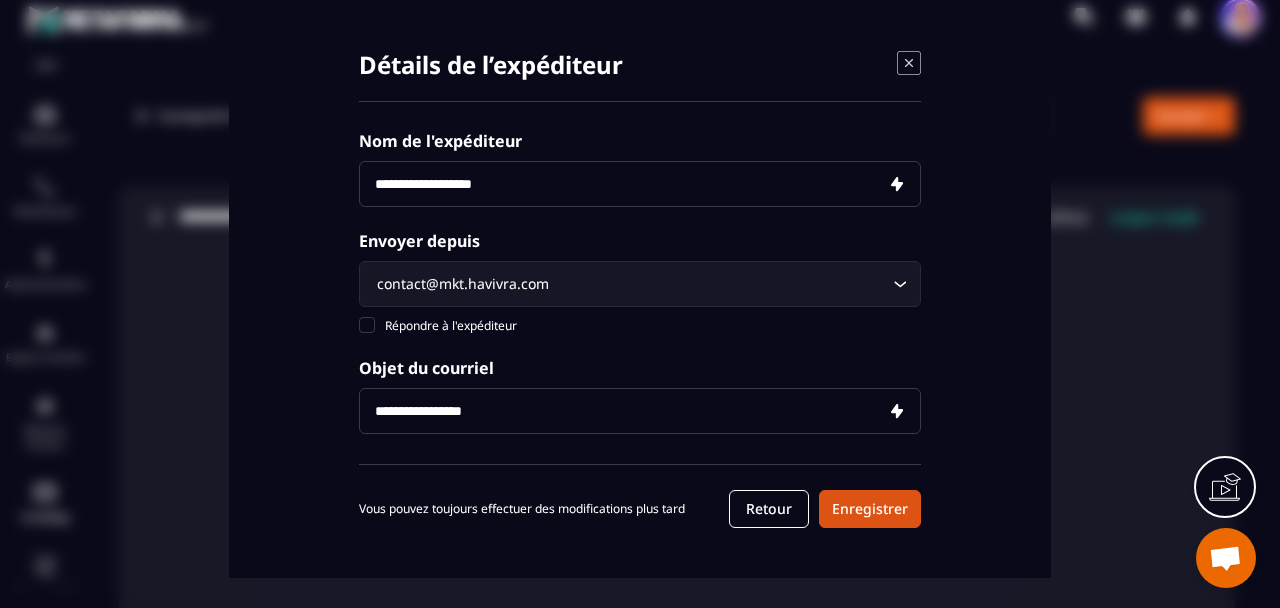 click at bounding box center (640, 184) 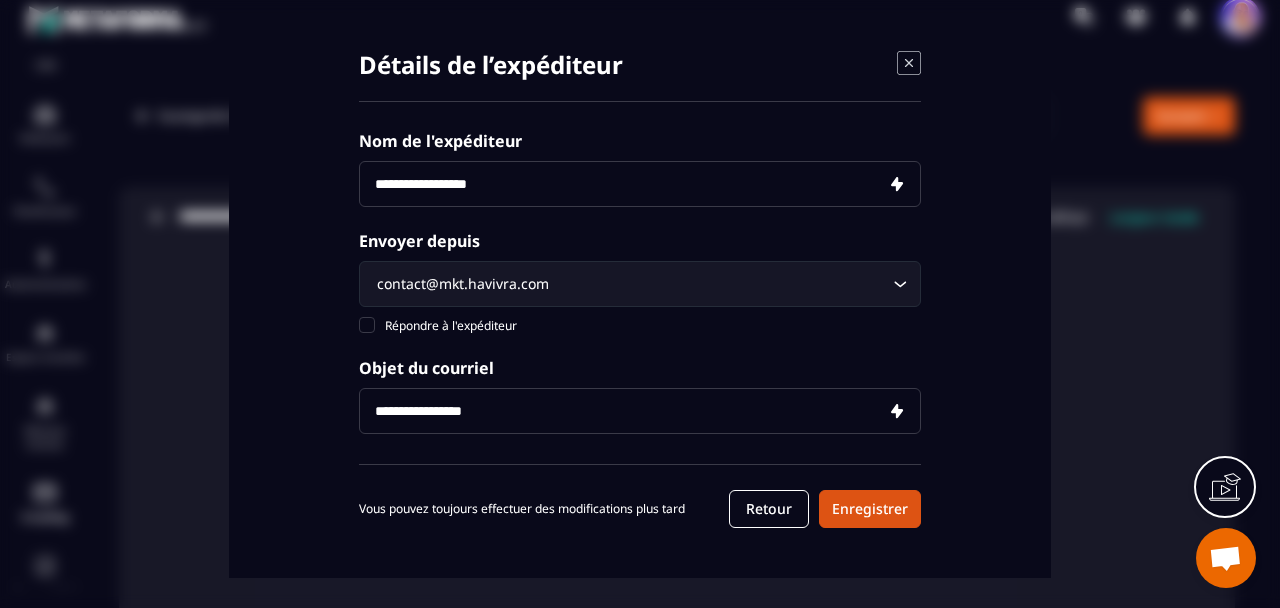 type on "**********" 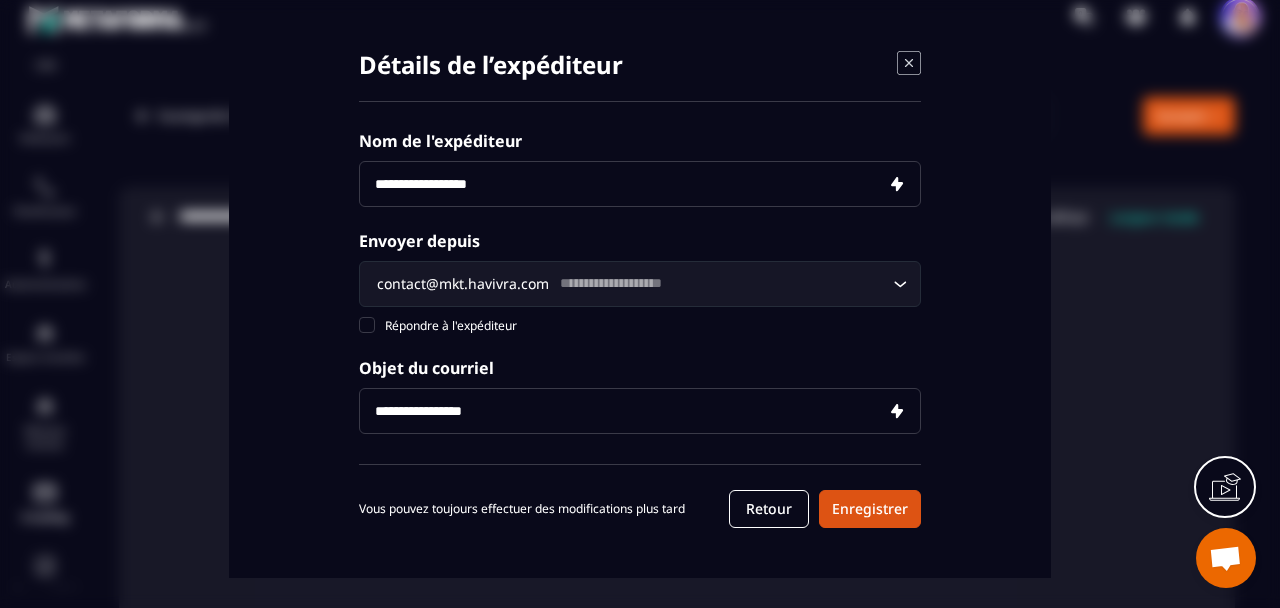 type 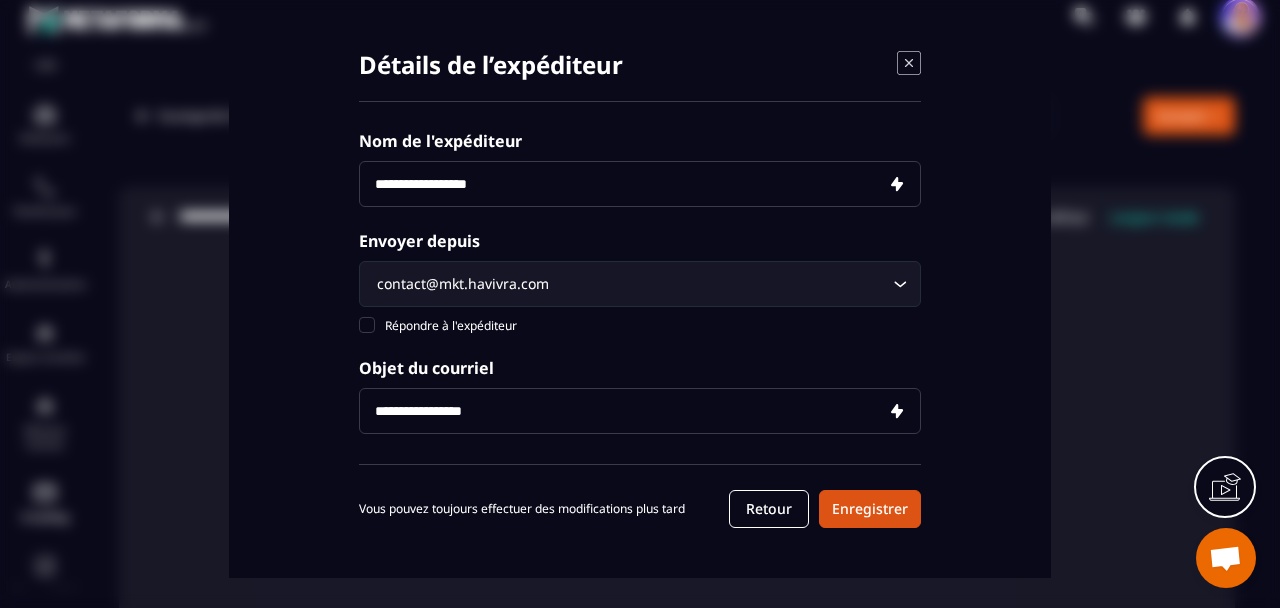 click at bounding box center (640, 184) 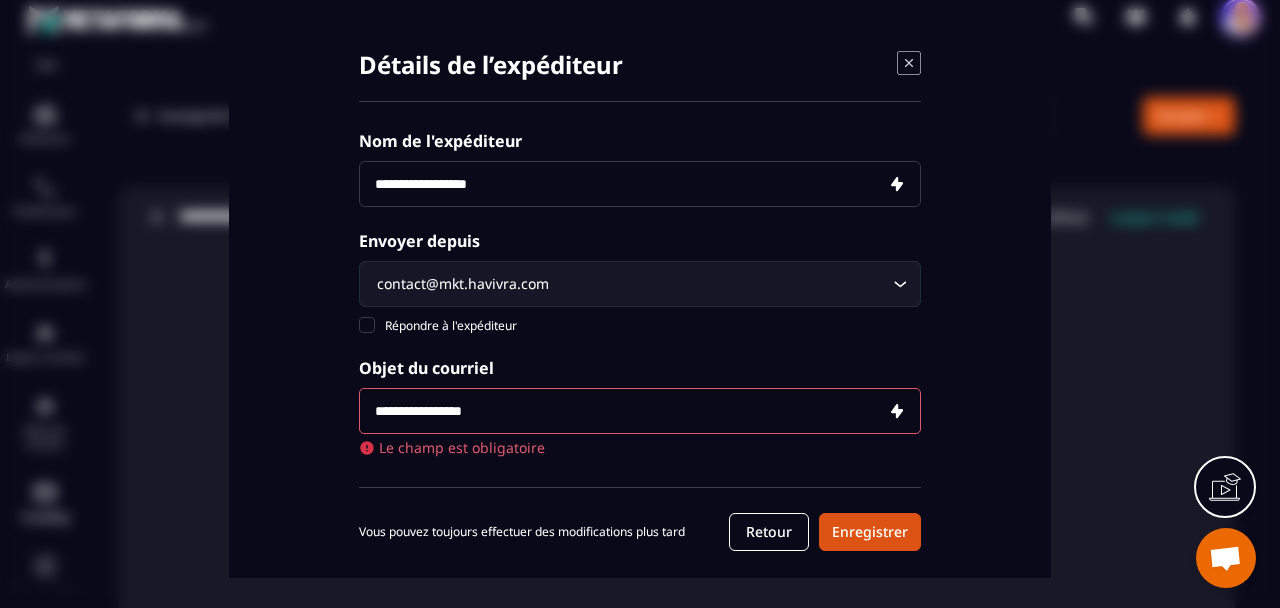 paste on "**********" 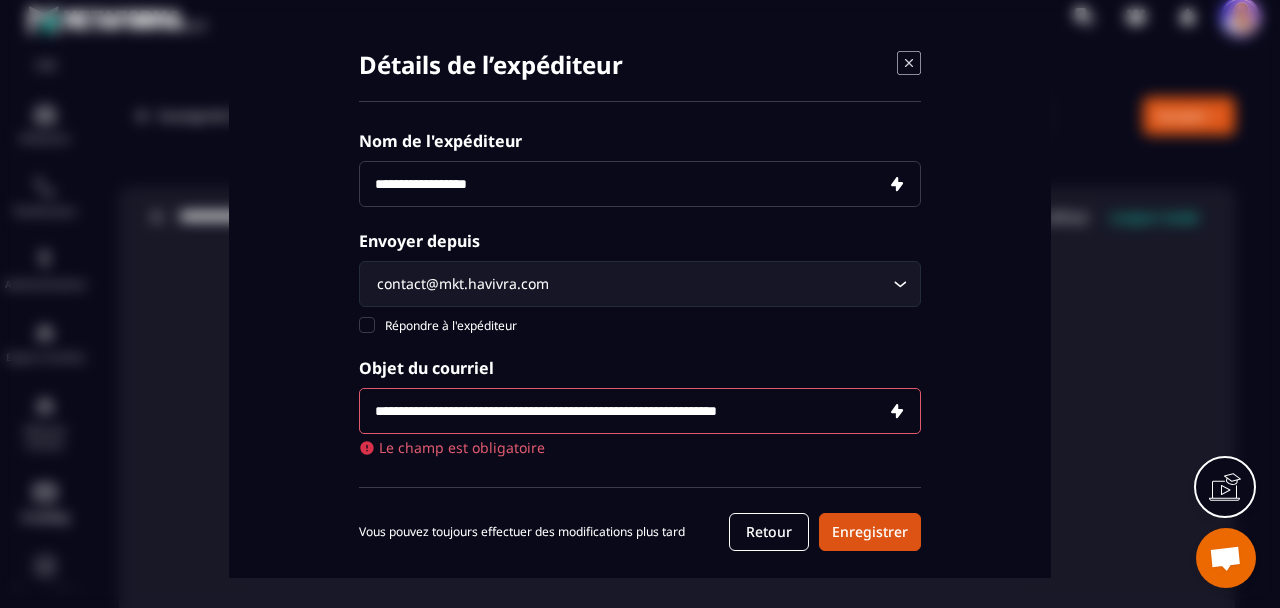 click on "**********" at bounding box center [640, 411] 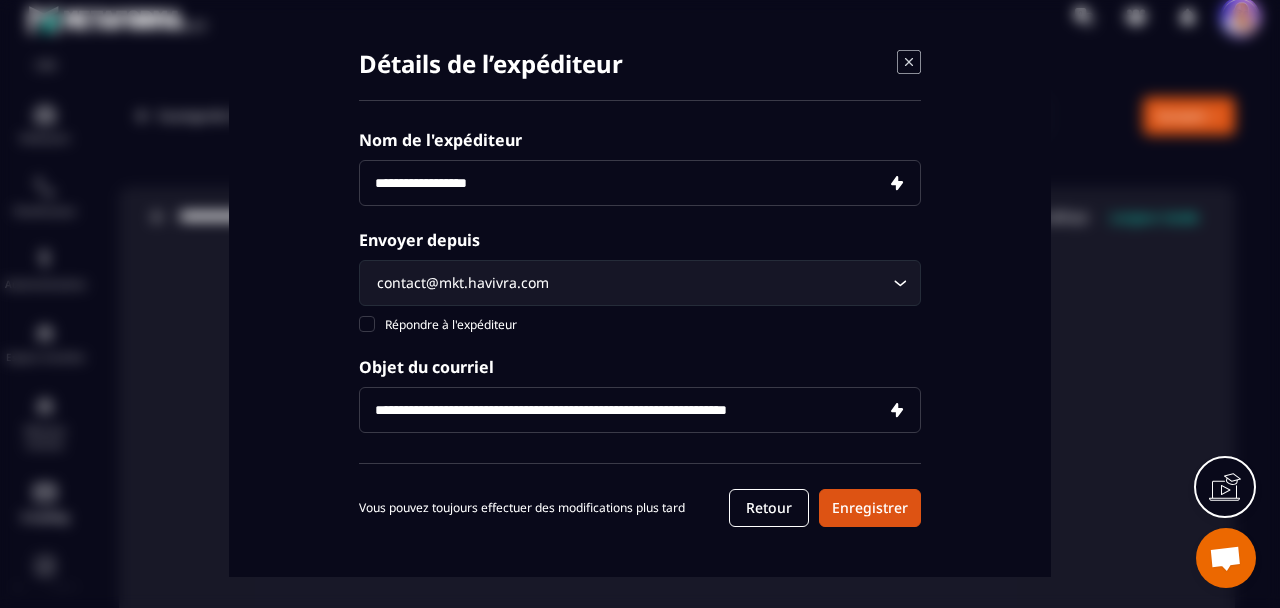scroll, scrollTop: 32, scrollLeft: 0, axis: vertical 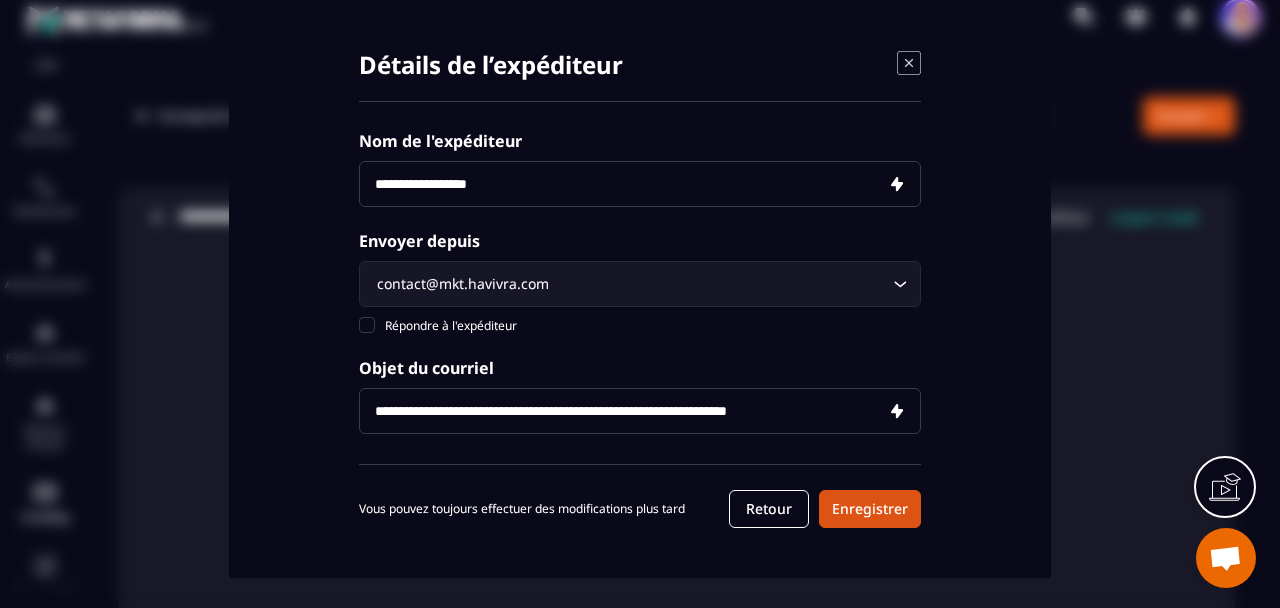click on "**********" at bounding box center (640, 411) 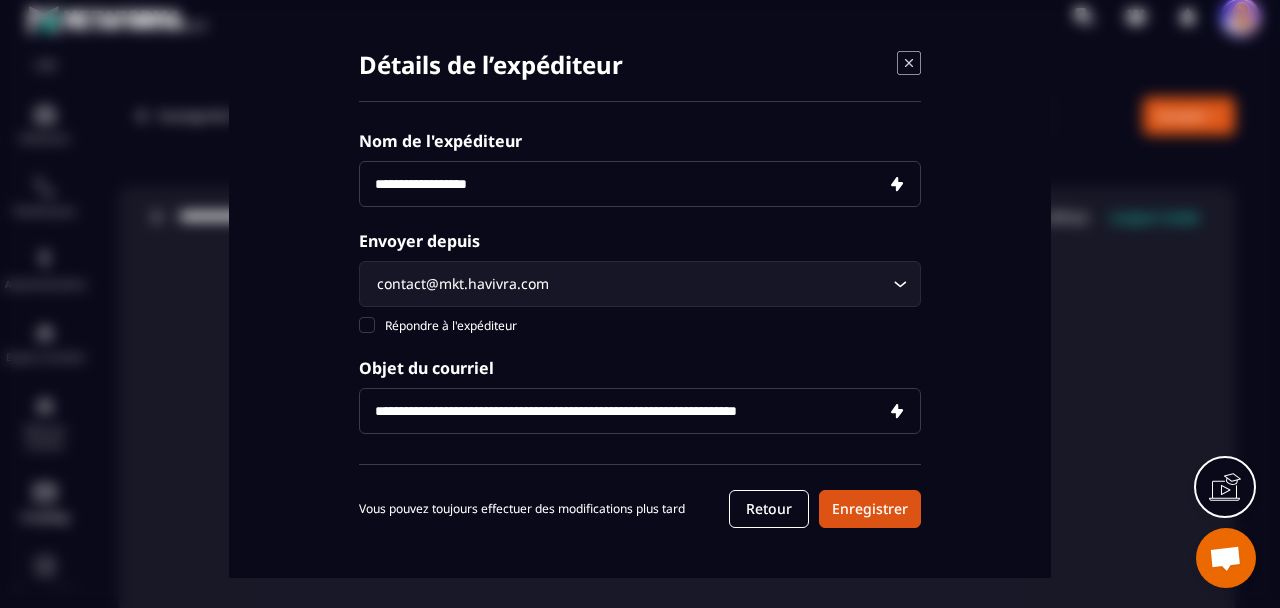 click on "**********" at bounding box center (640, 411) 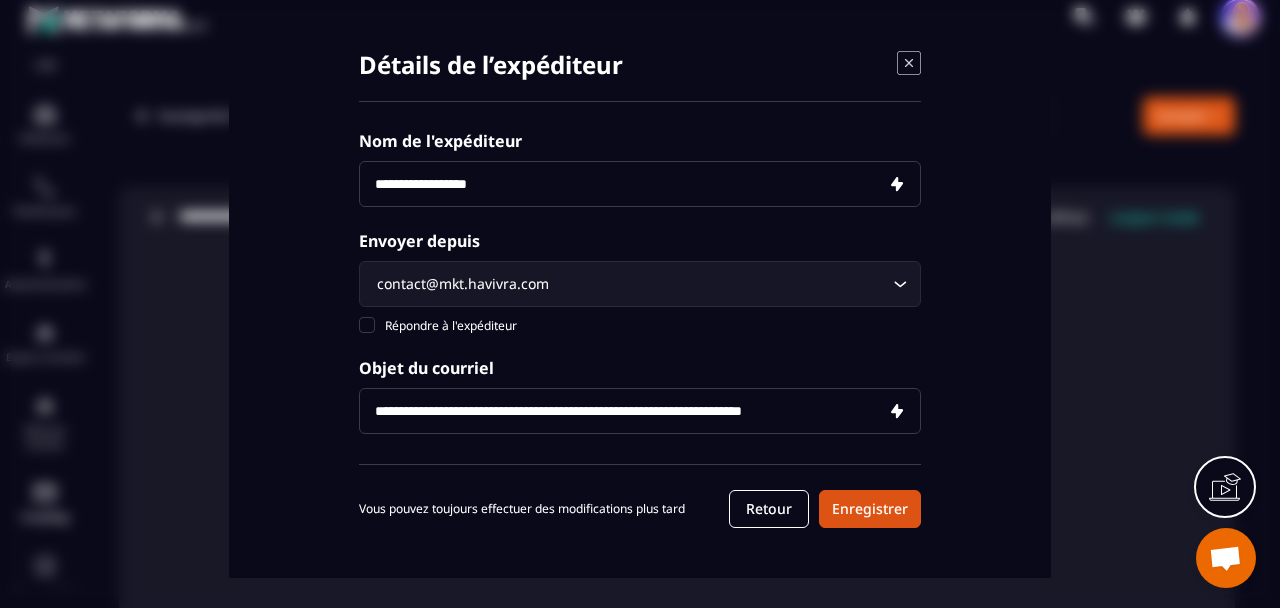 click on "**********" at bounding box center [640, 411] 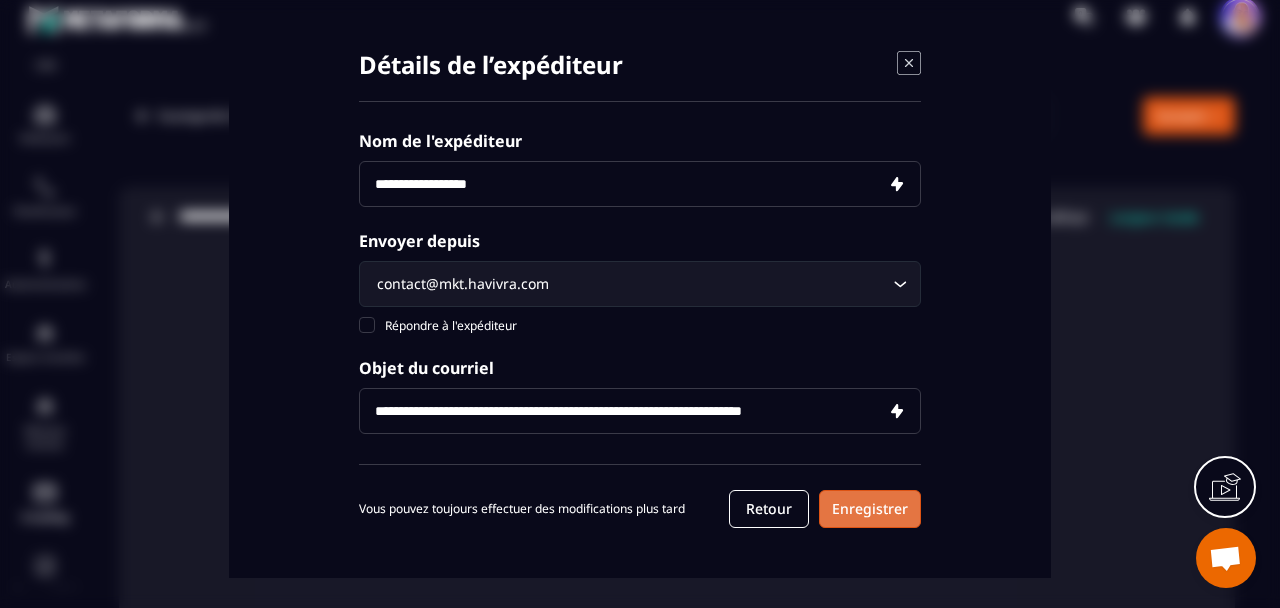type on "**********" 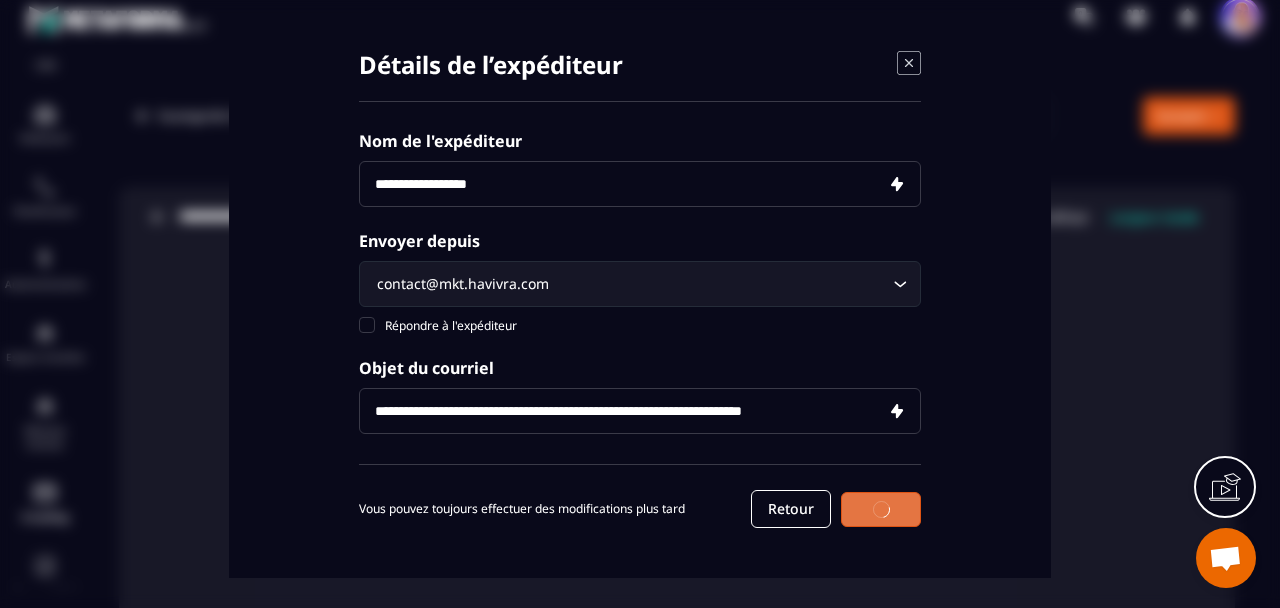 scroll, scrollTop: 31, scrollLeft: 0, axis: vertical 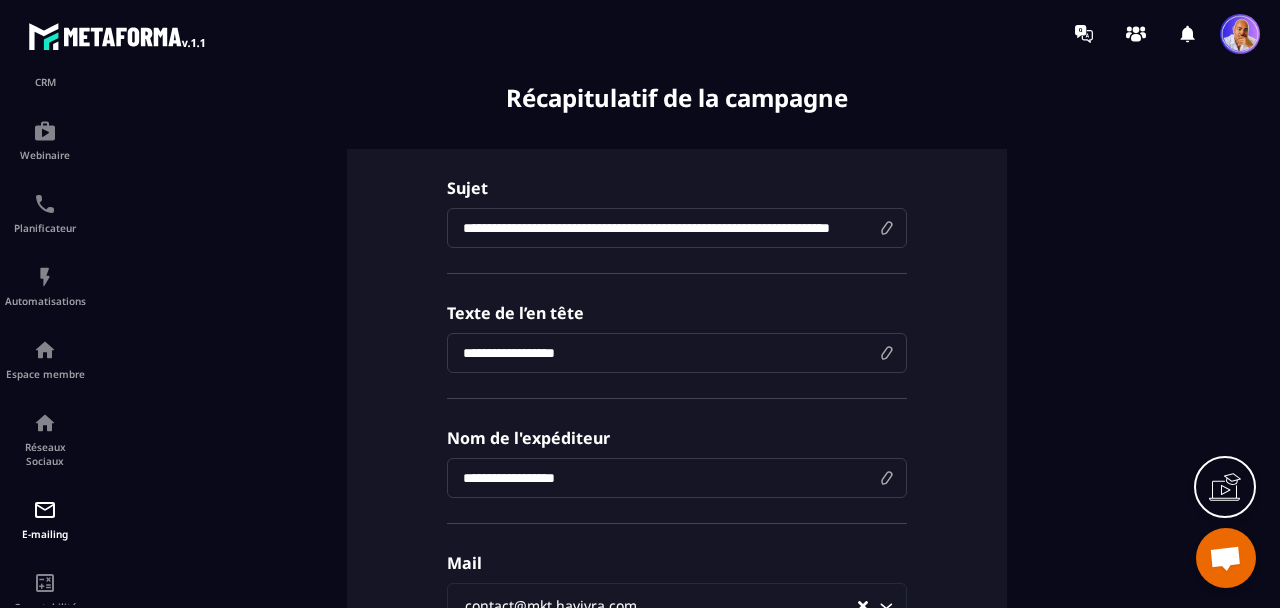 click on "**********" at bounding box center (677, 228) 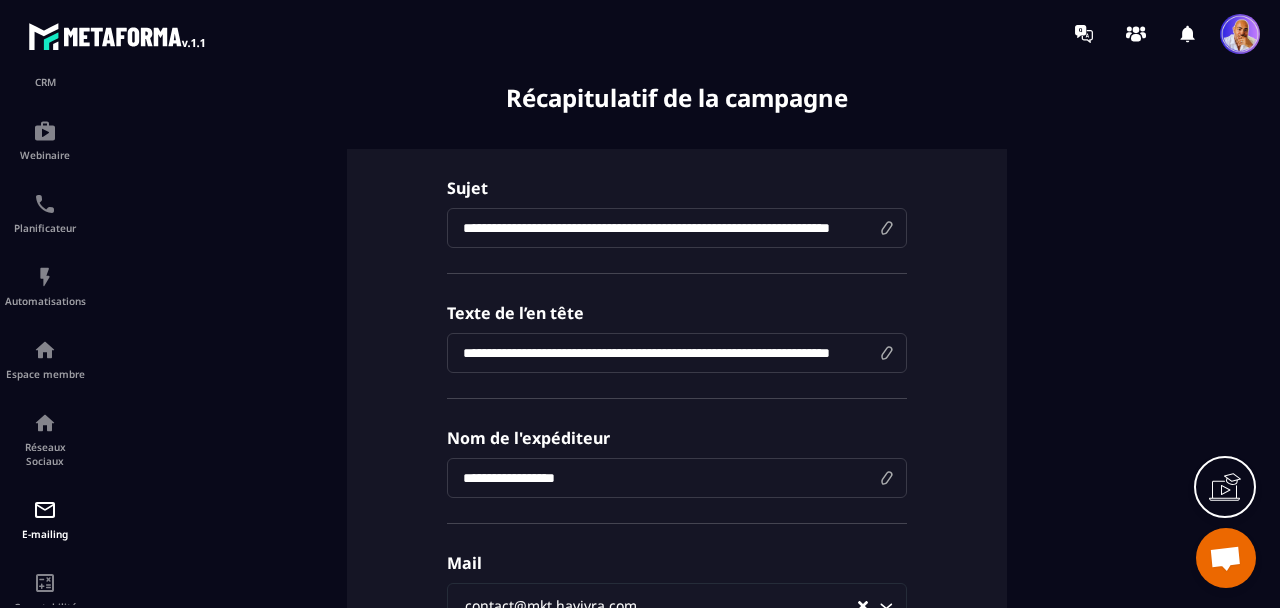 scroll, scrollTop: 0, scrollLeft: 66, axis: horizontal 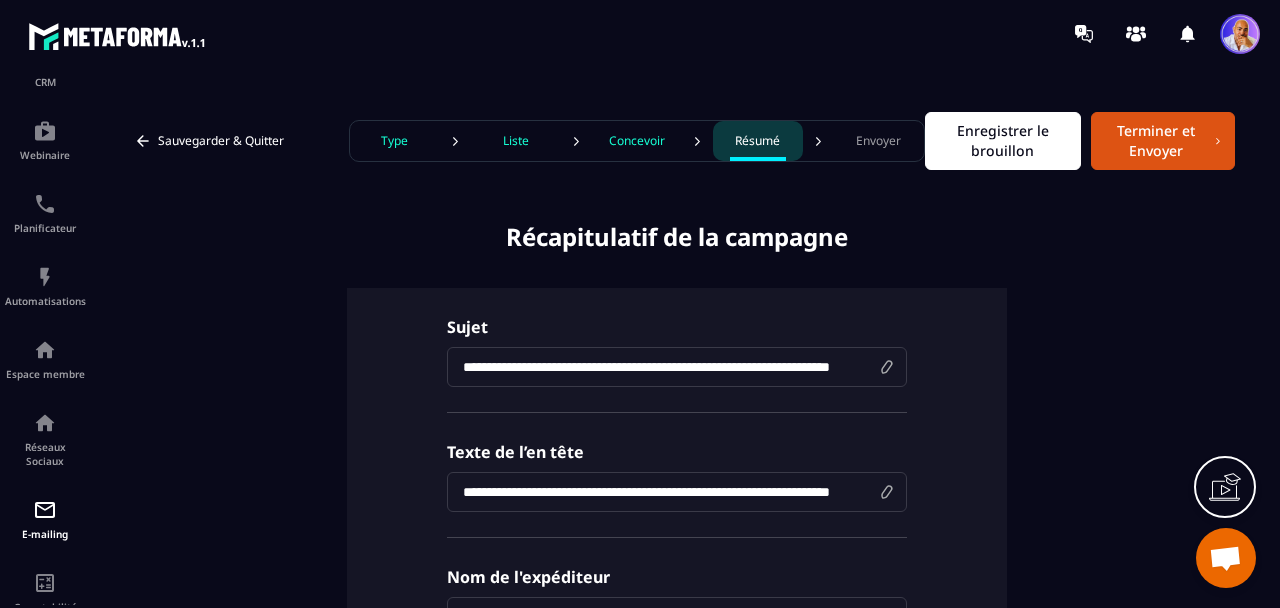 type on "**********" 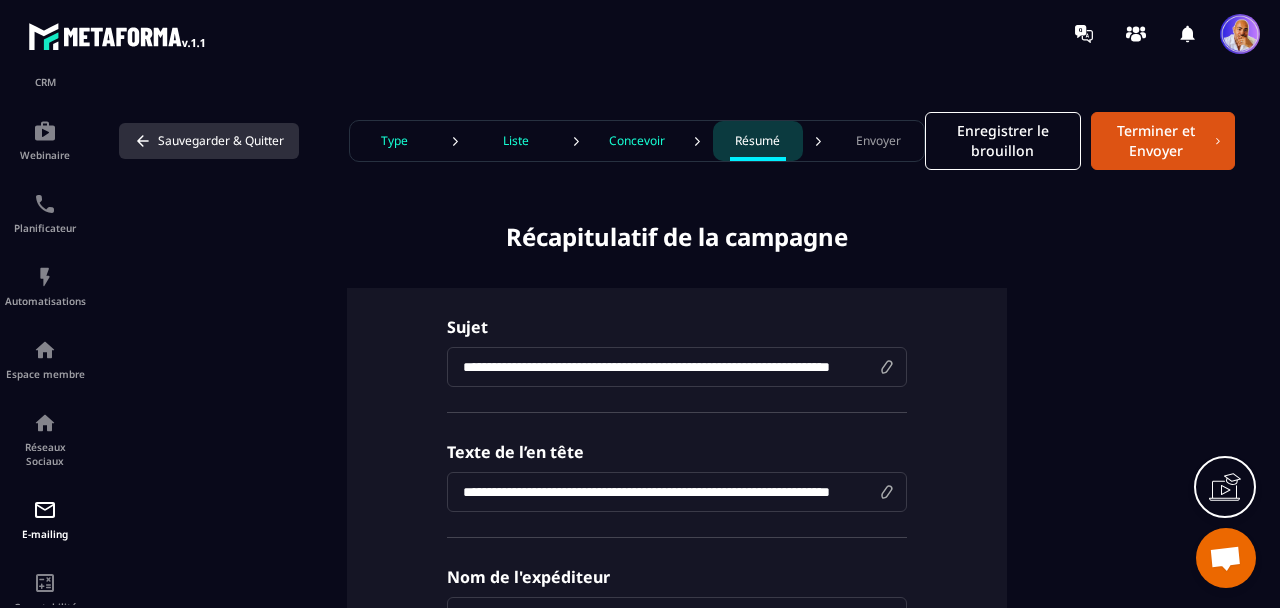 click 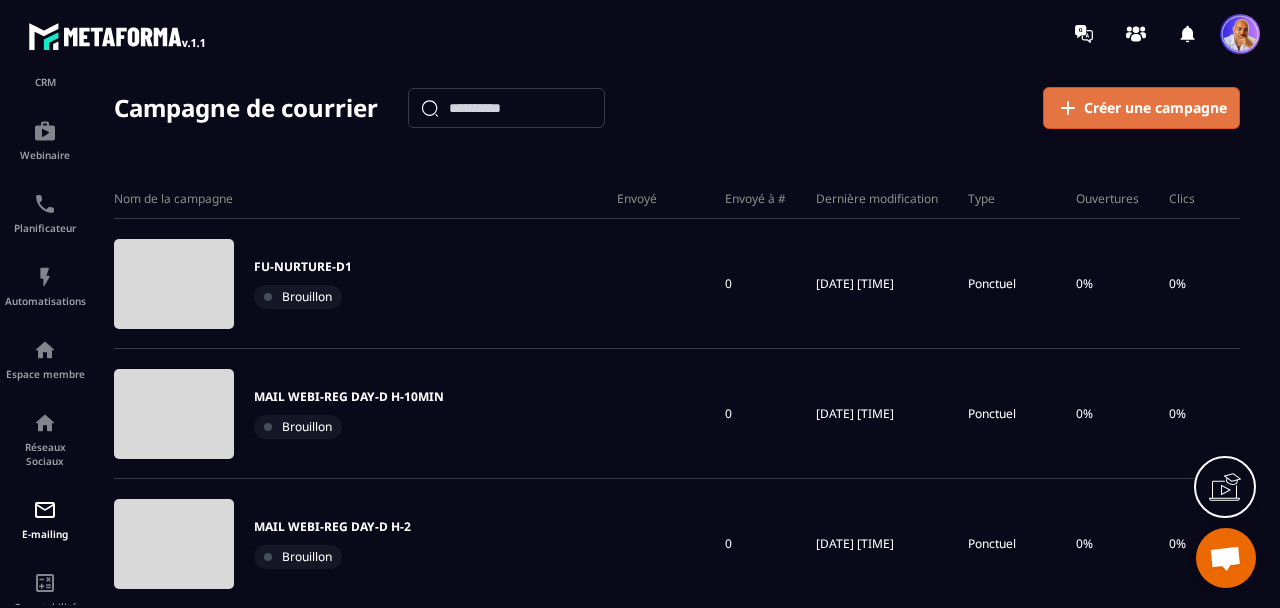 click on "Créer une campagne" at bounding box center (1155, 108) 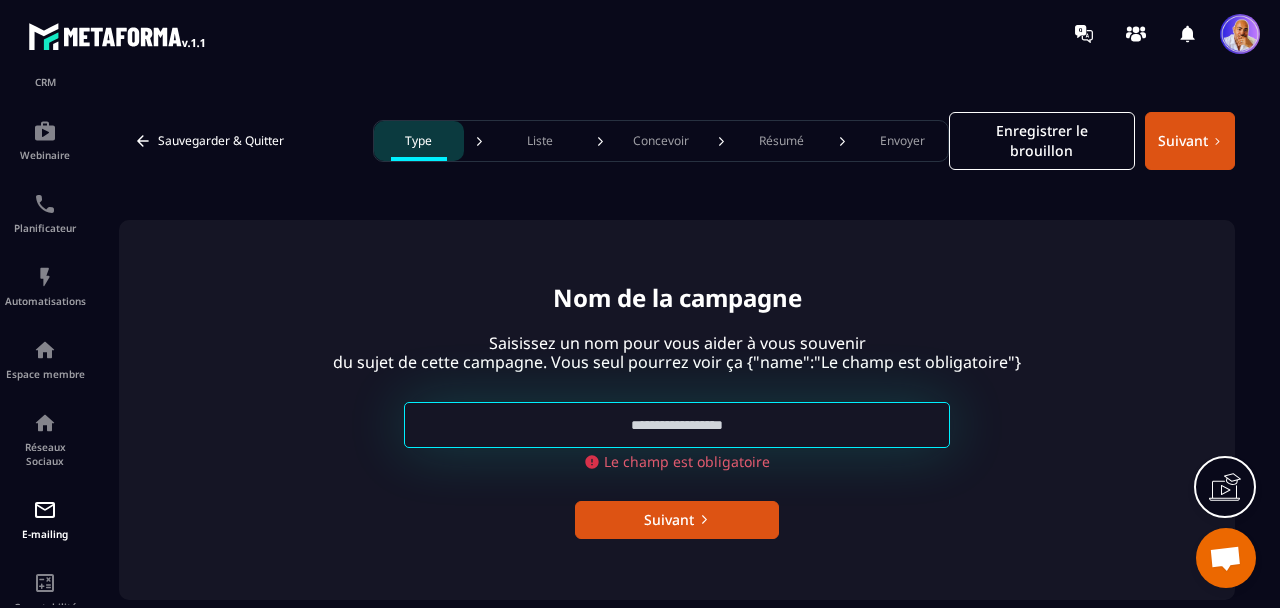 paste on "**********" 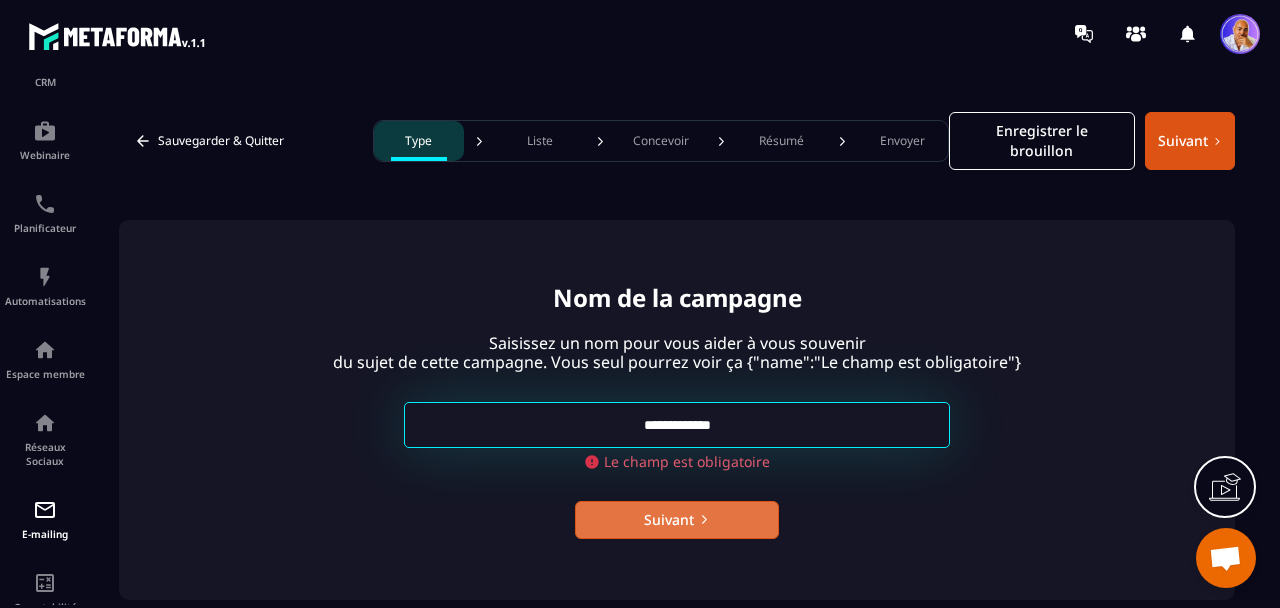 type on "**********" 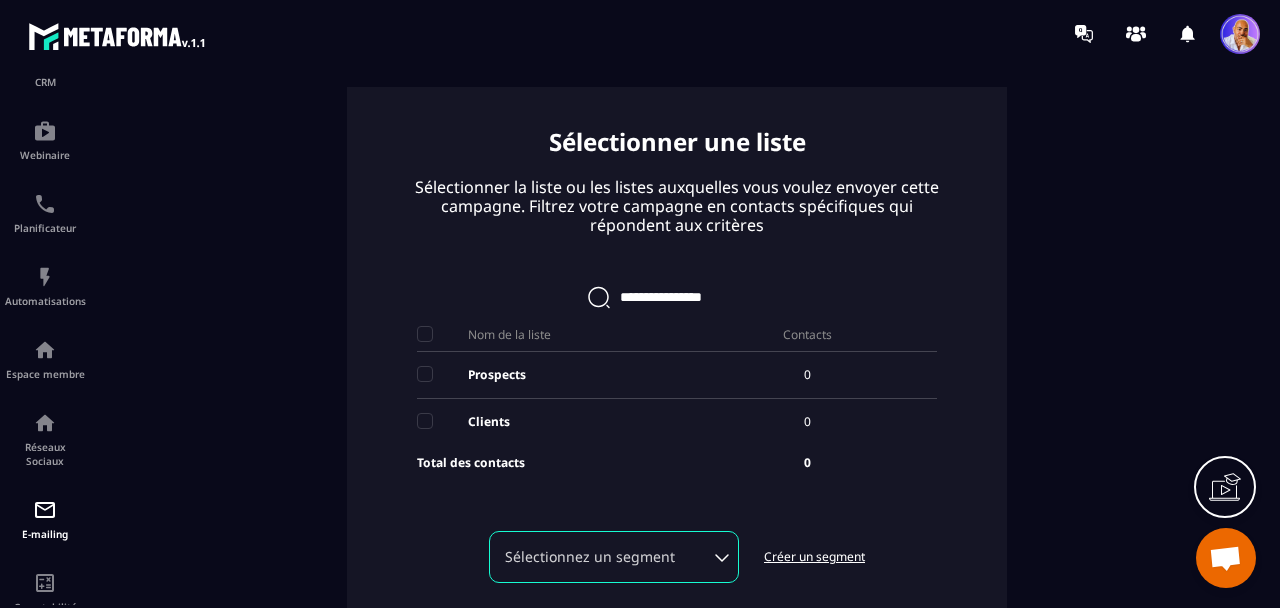 scroll, scrollTop: 151, scrollLeft: 0, axis: vertical 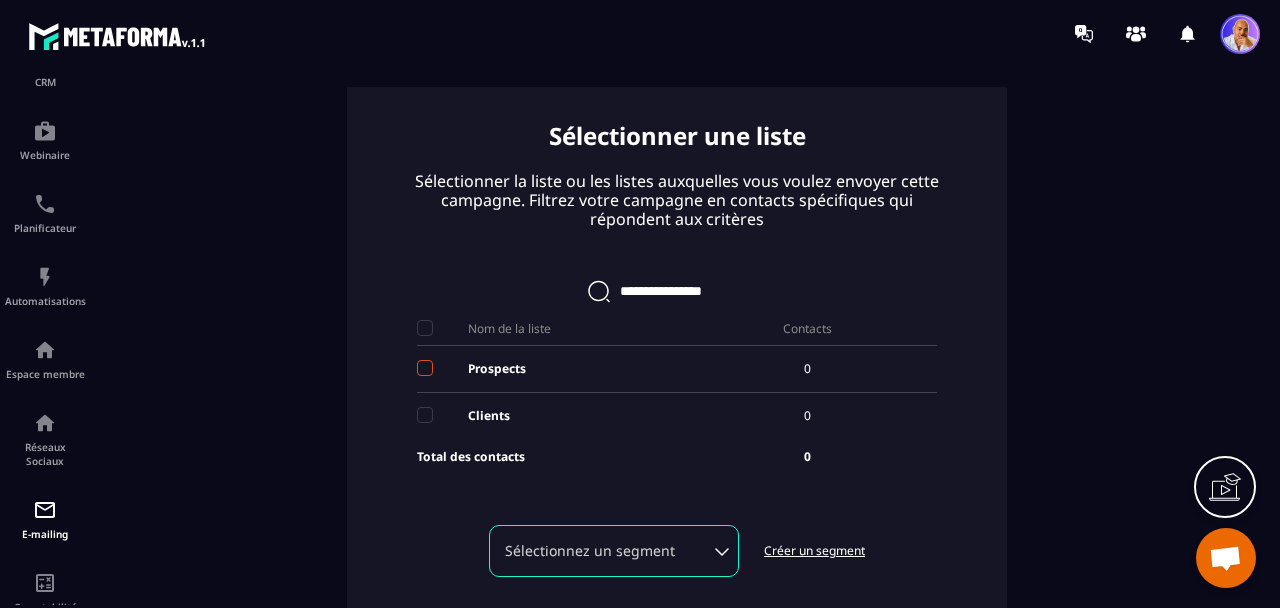 click at bounding box center [425, 368] 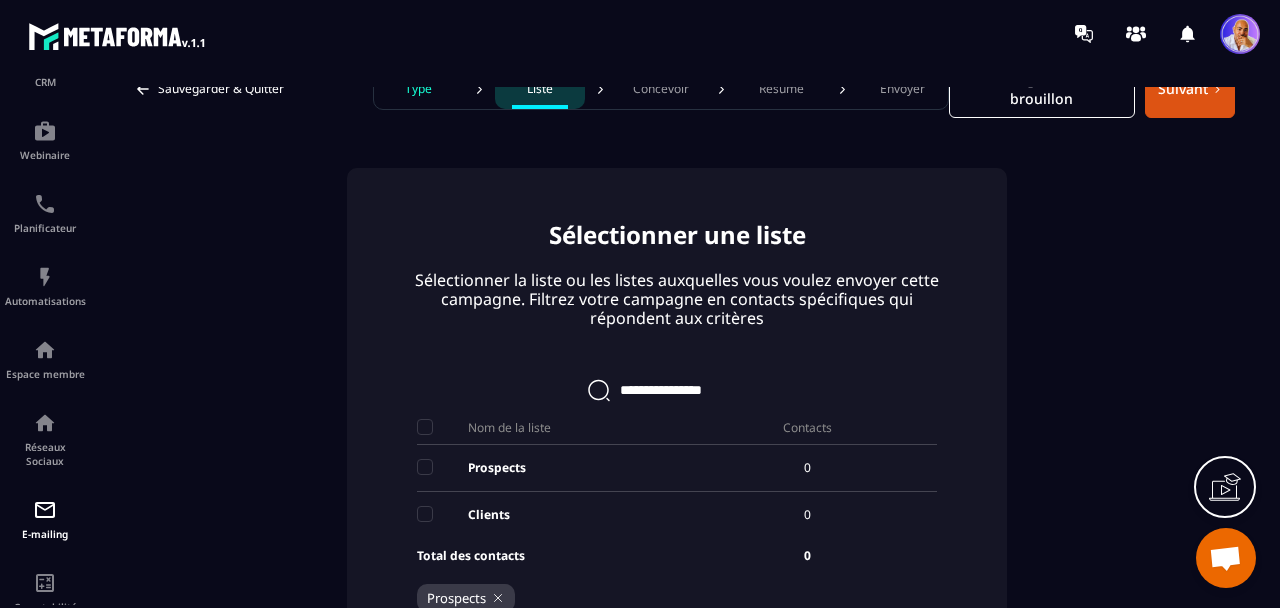 scroll, scrollTop: 0, scrollLeft: 0, axis: both 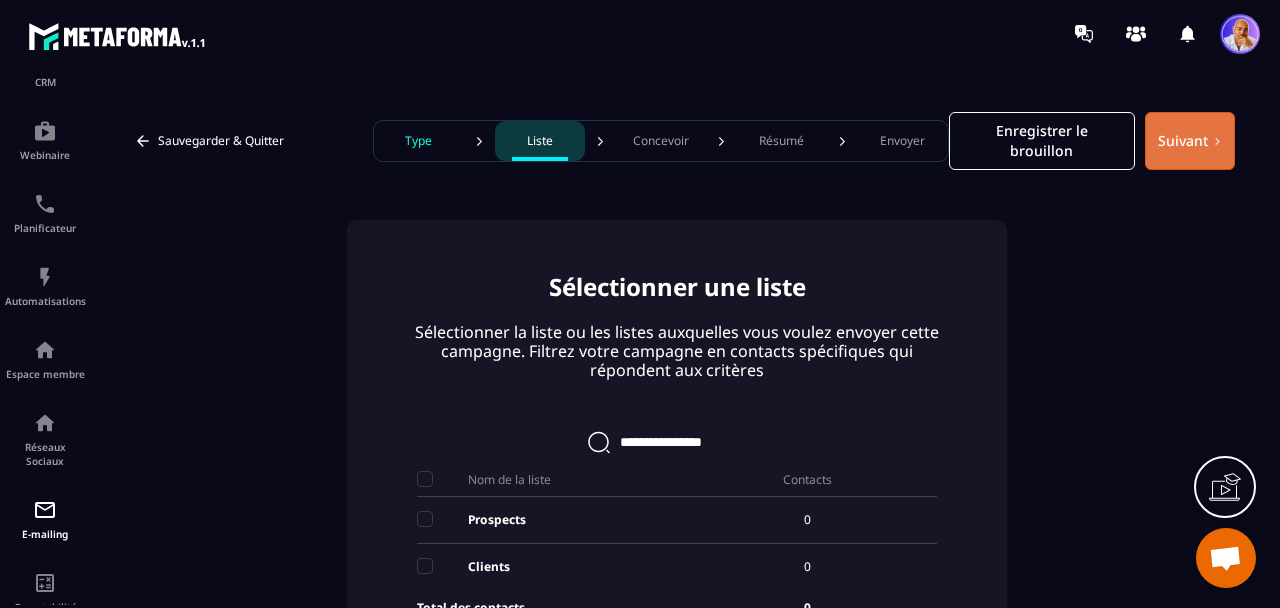 click on "Suivant" at bounding box center [1190, 141] 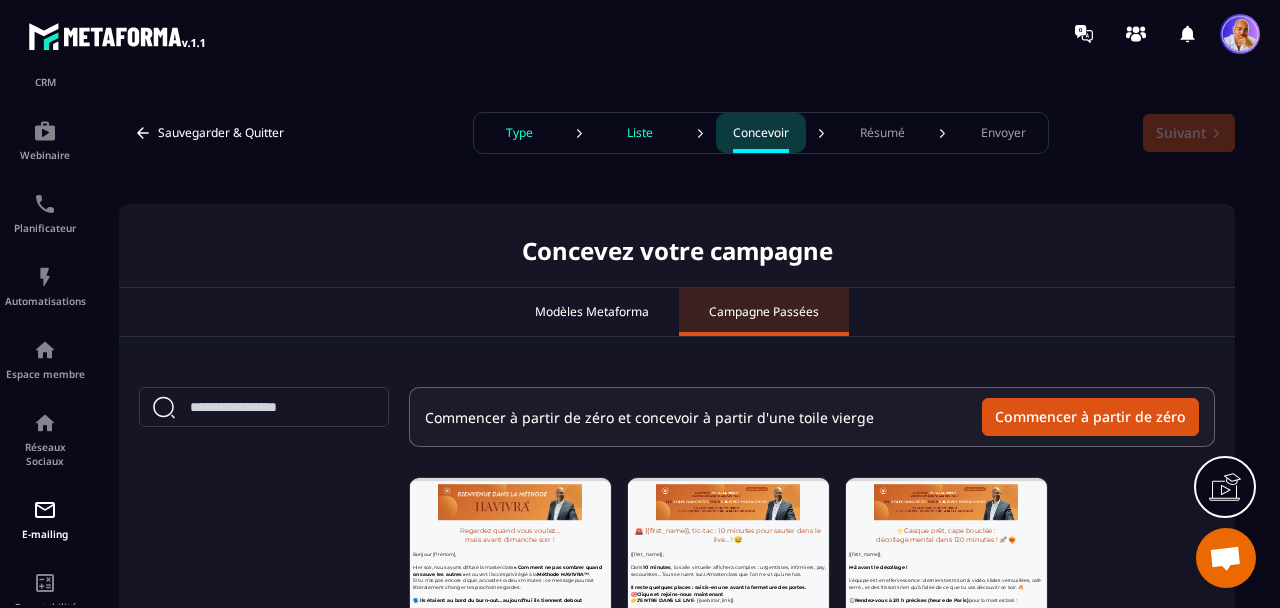 scroll, scrollTop: 0, scrollLeft: 0, axis: both 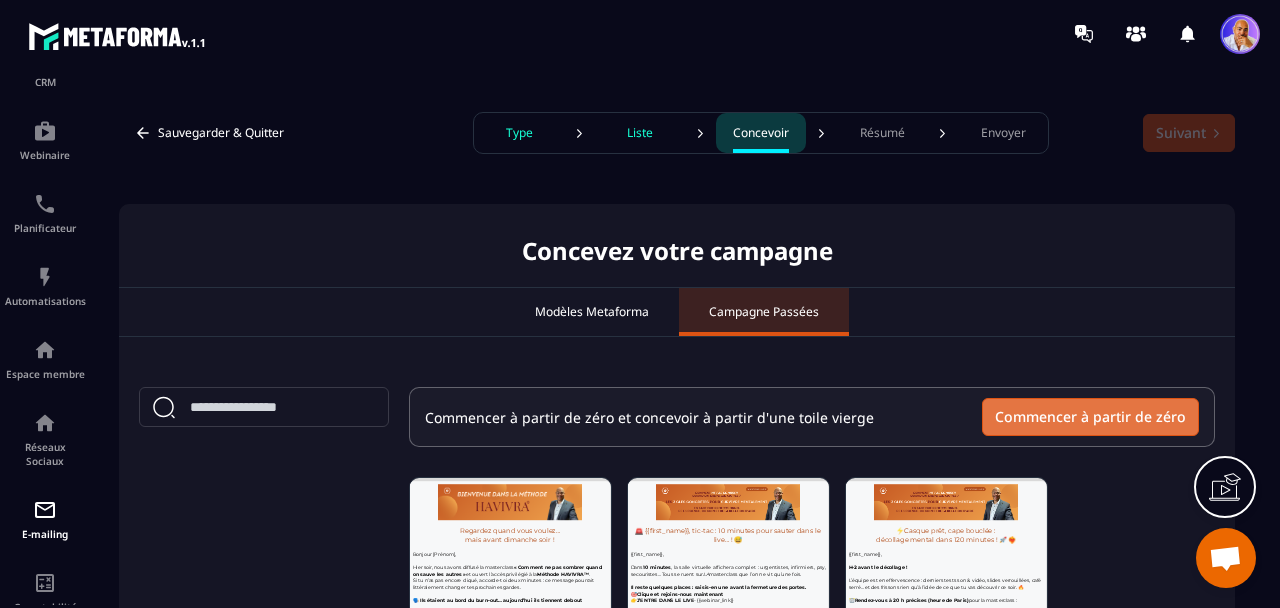 click on "Commencer à partir de zéro" at bounding box center [1090, 417] 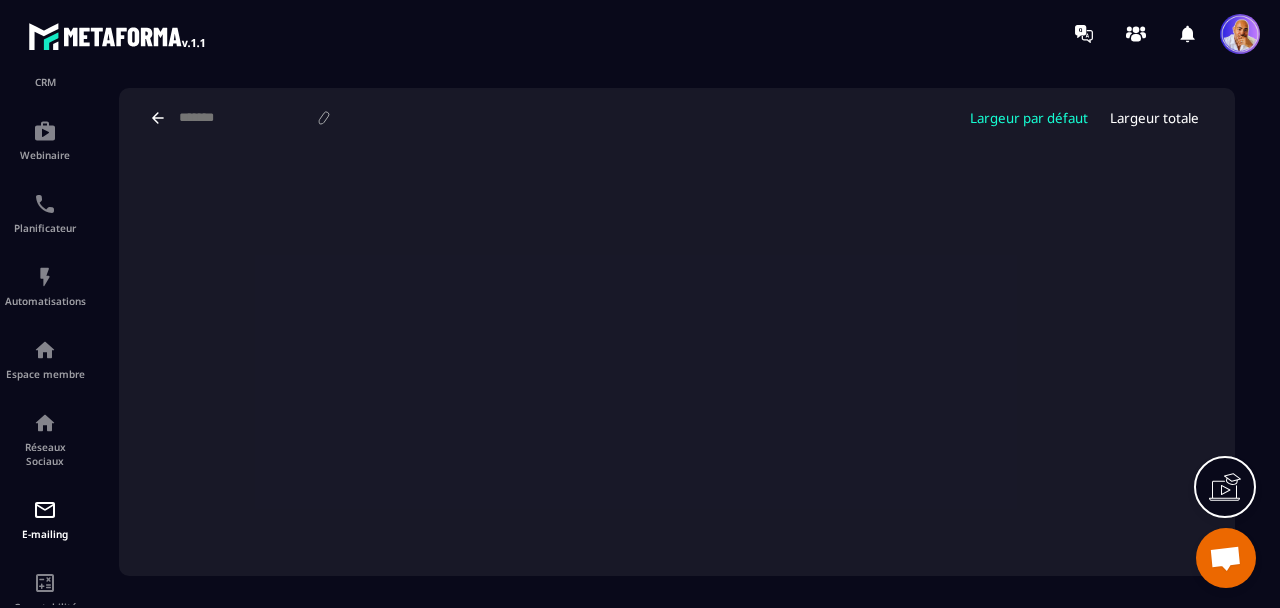 scroll, scrollTop: 139, scrollLeft: 0, axis: vertical 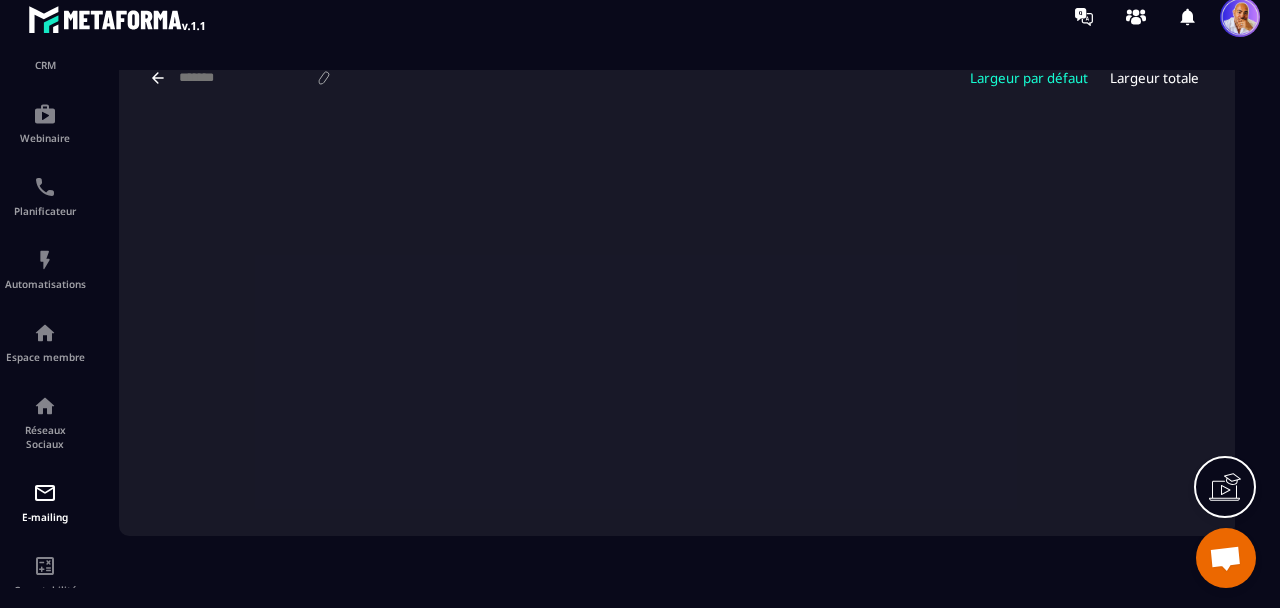 click 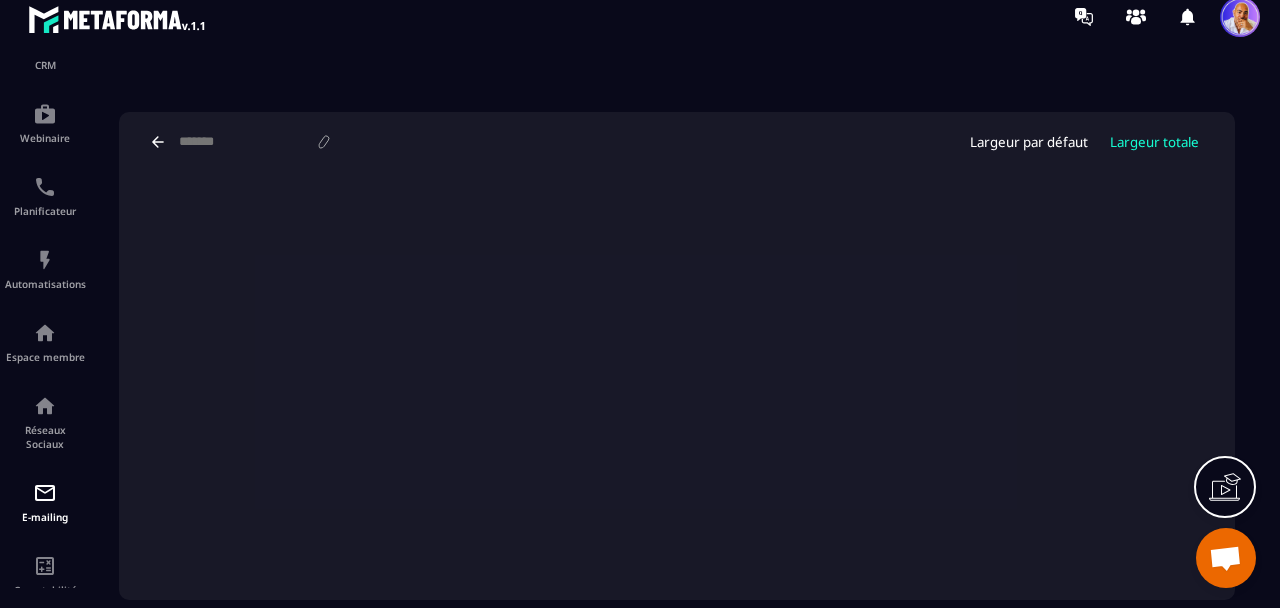 scroll, scrollTop: 0, scrollLeft: 0, axis: both 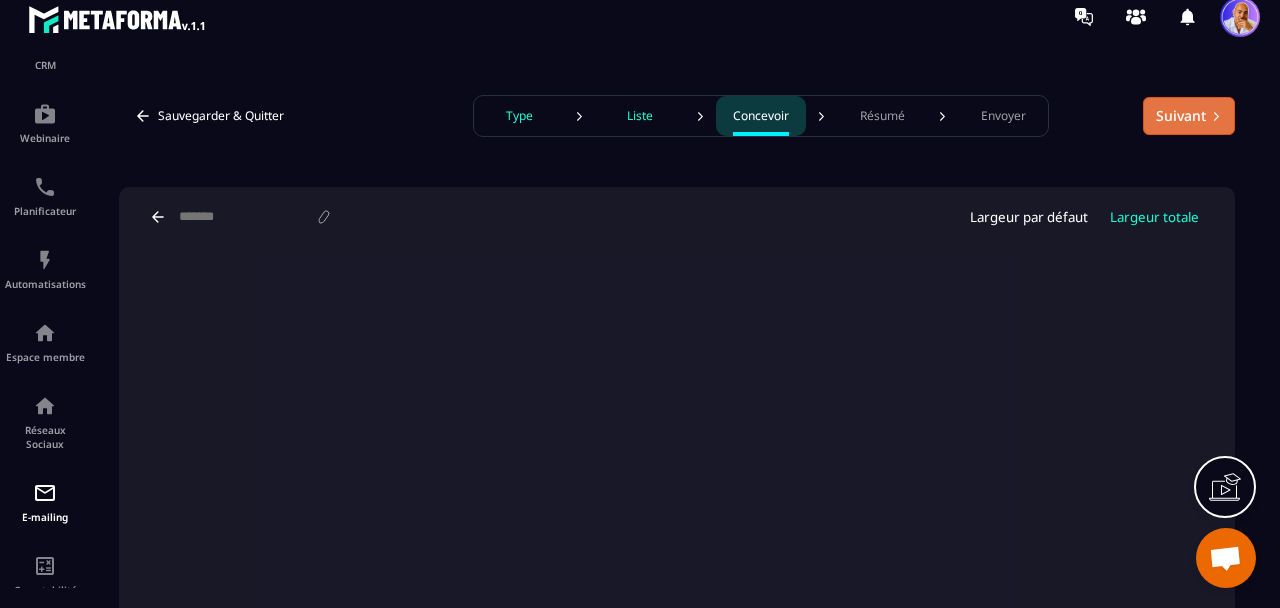 click on "Suivant" at bounding box center [1189, 116] 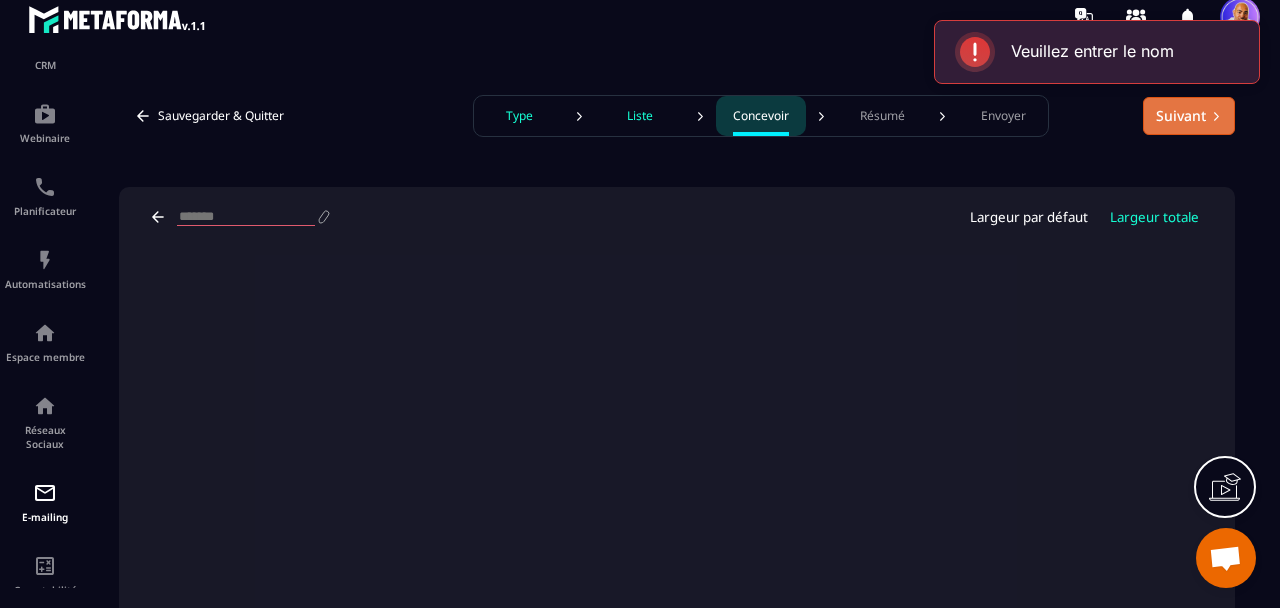 click on "Suivant" at bounding box center (1189, 116) 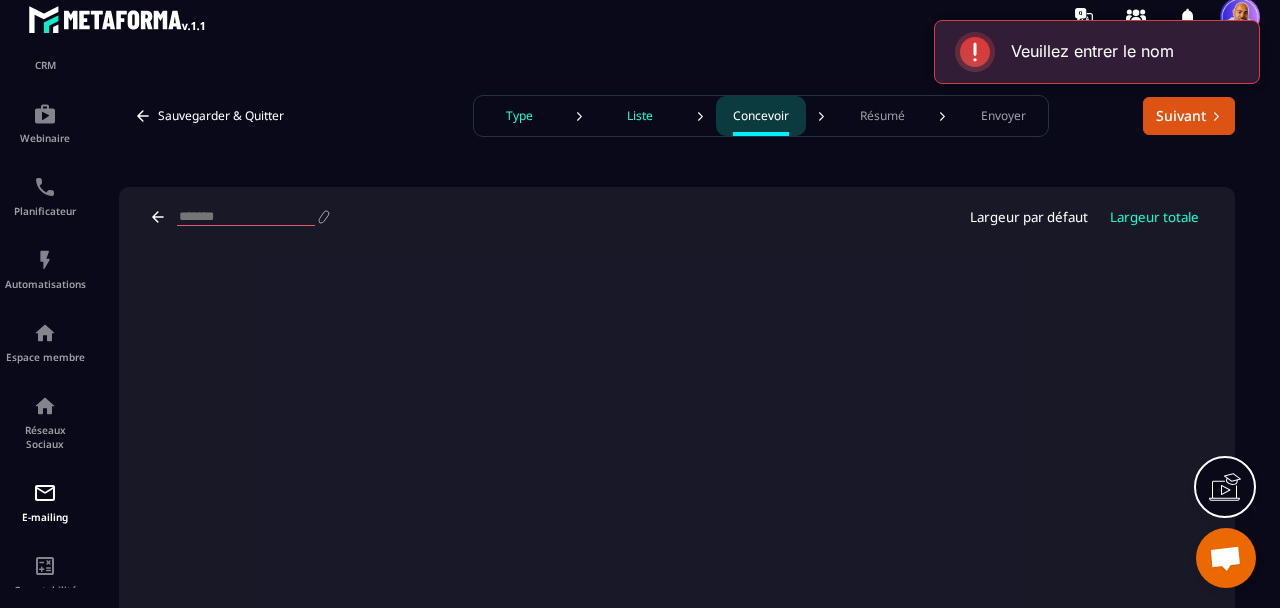 click at bounding box center [246, 217] 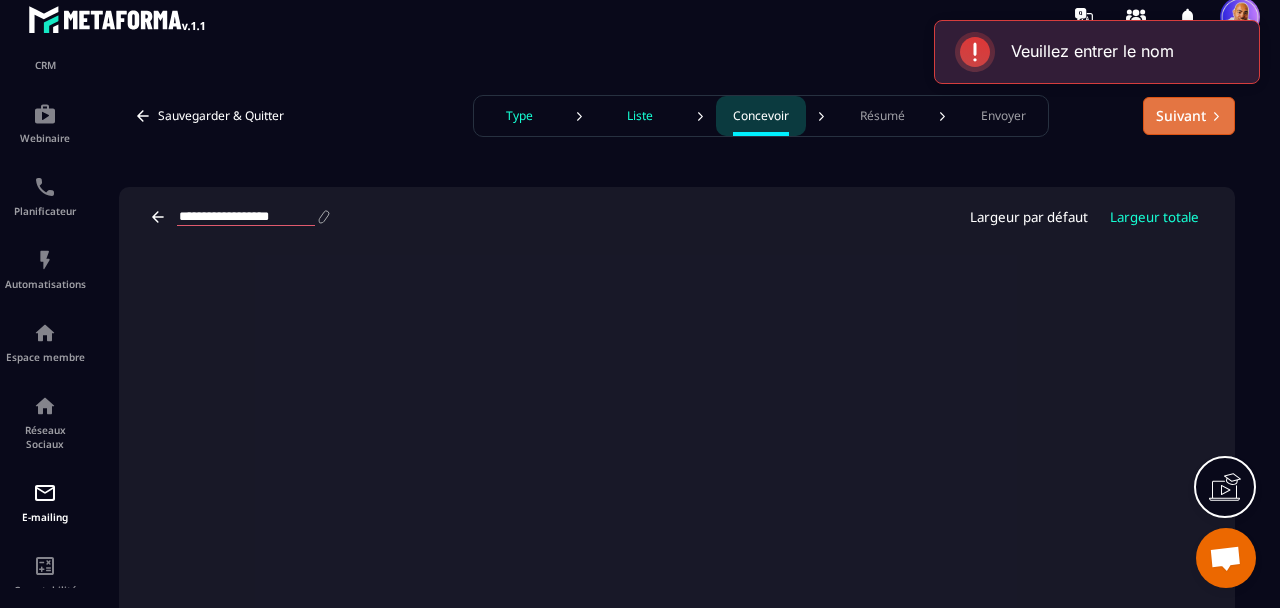 click on "Suivant" at bounding box center (1189, 116) 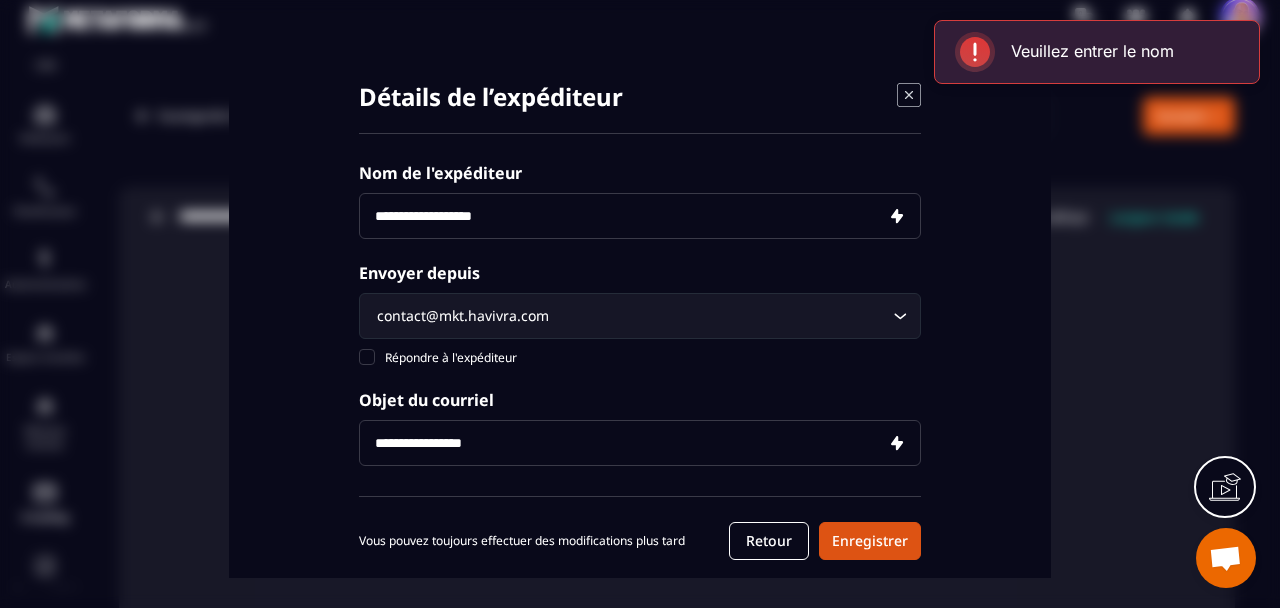 click at bounding box center [640, 216] 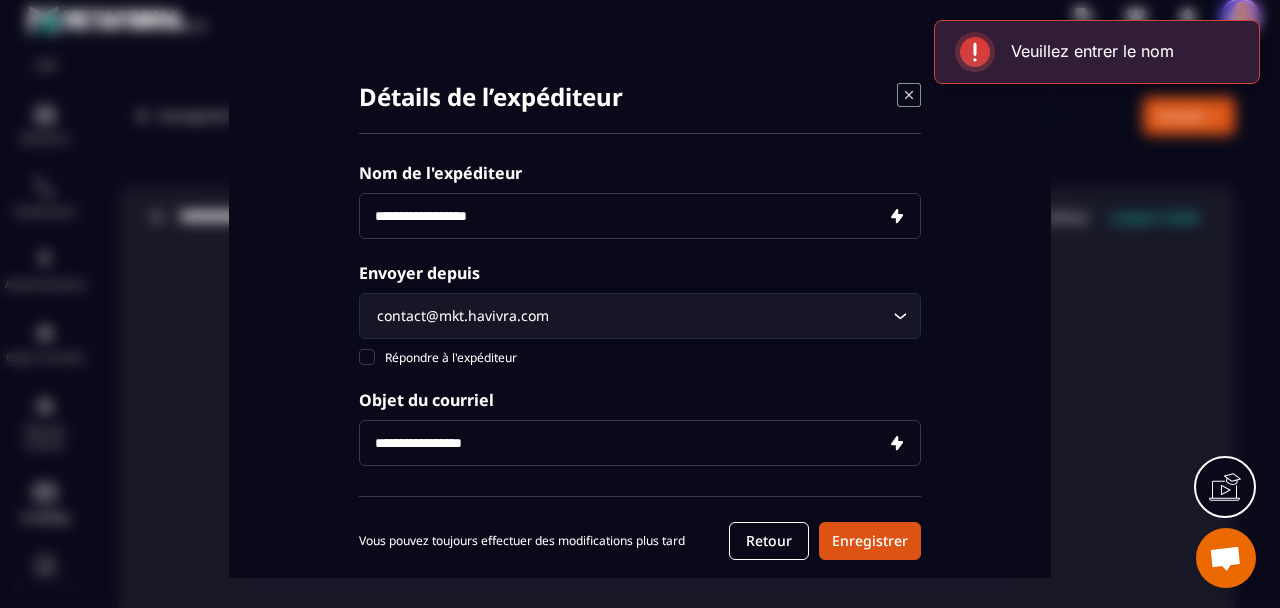 type on "**********" 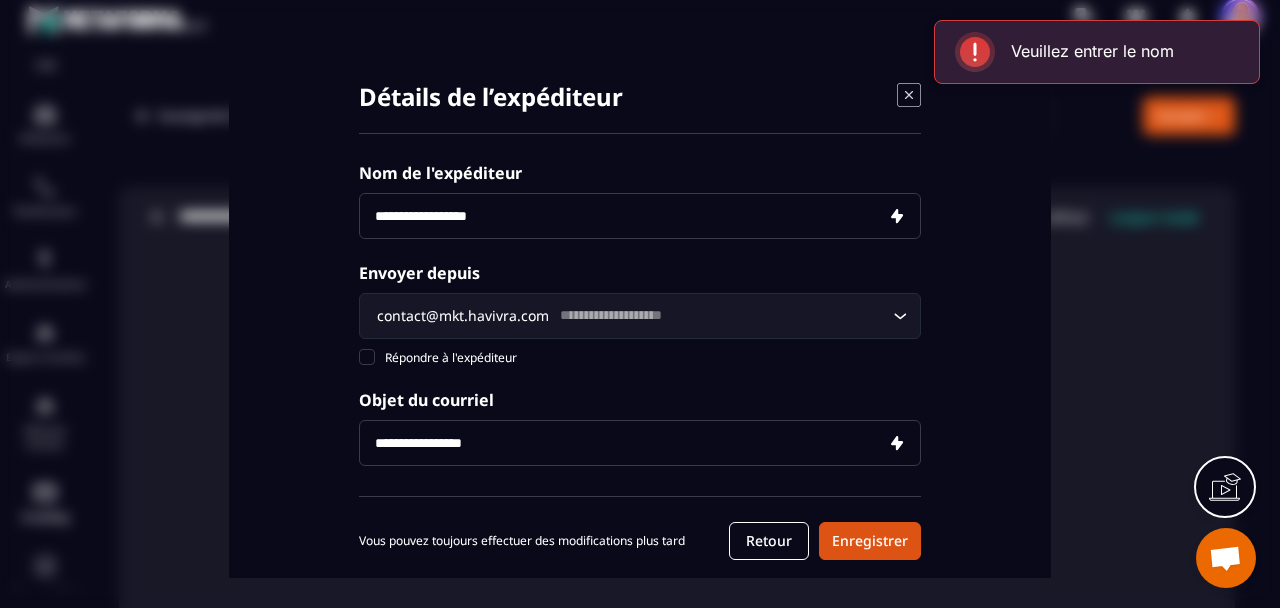 type 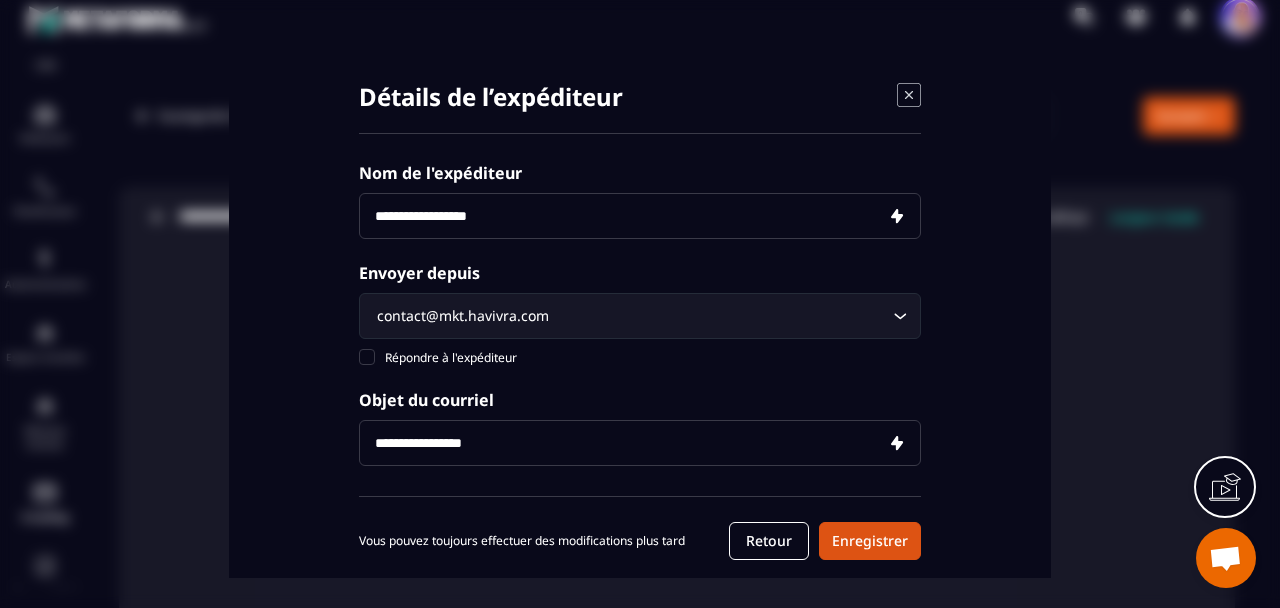 click at bounding box center (640, 216) 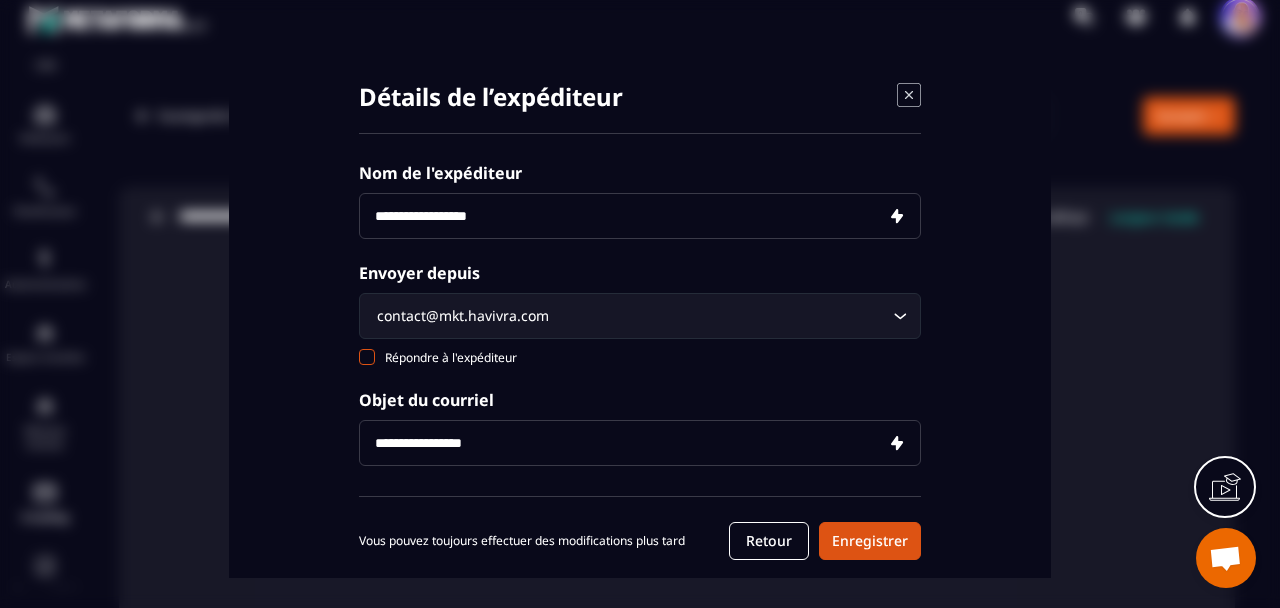 scroll, scrollTop: 32, scrollLeft: 0, axis: vertical 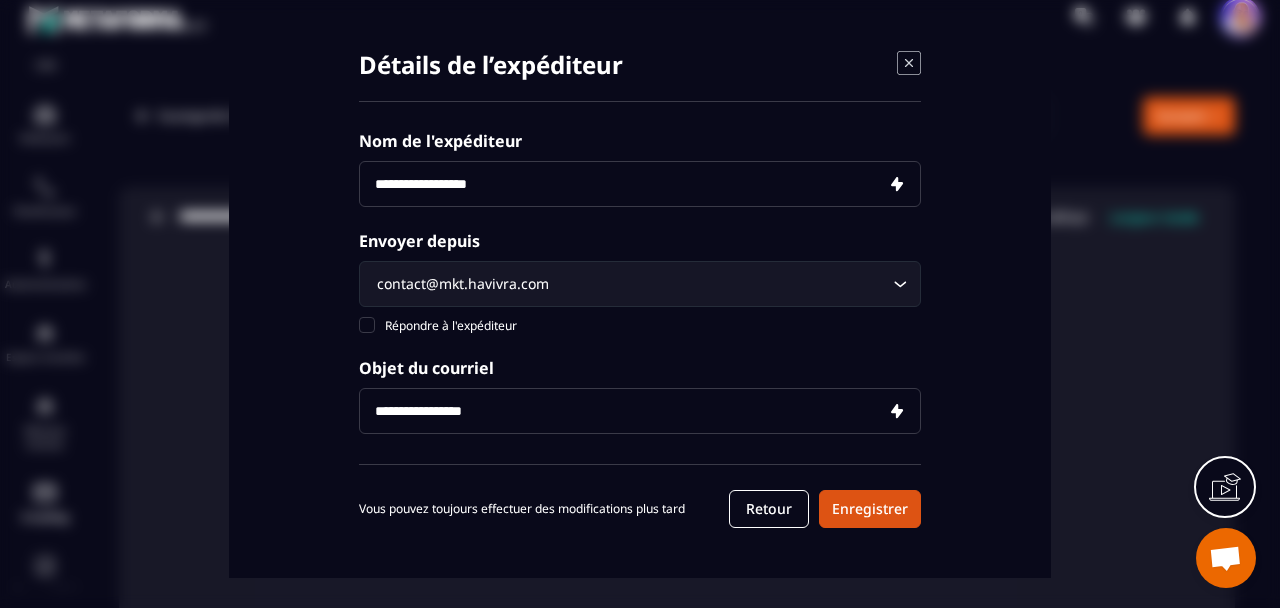 type on "**********" 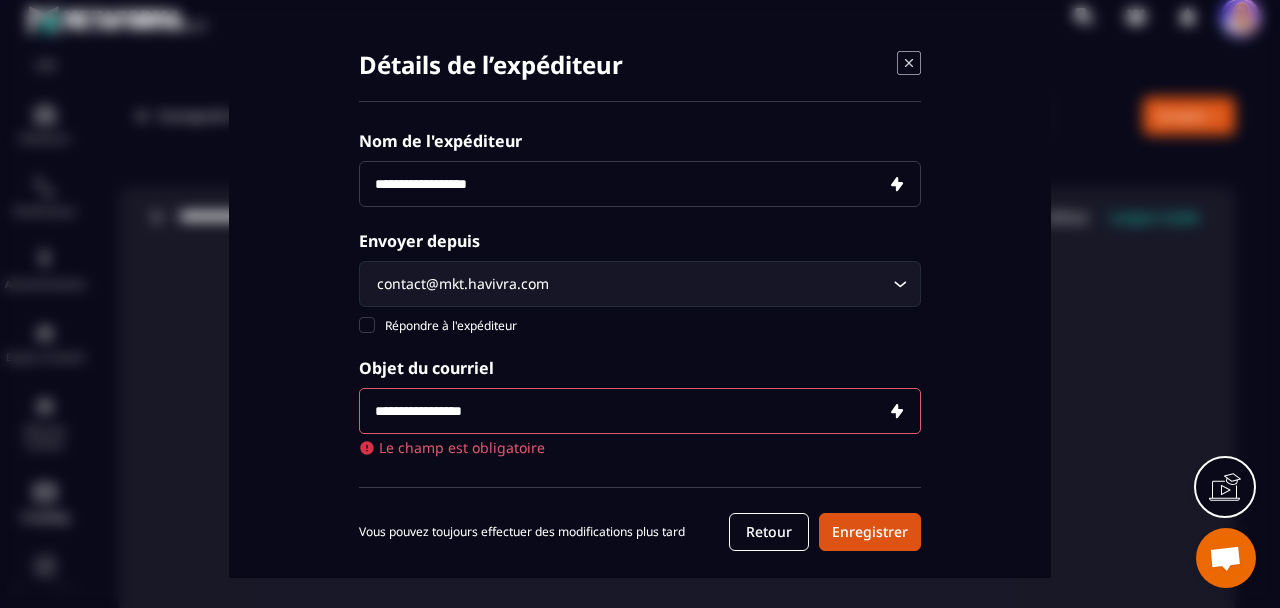 paste on "**********" 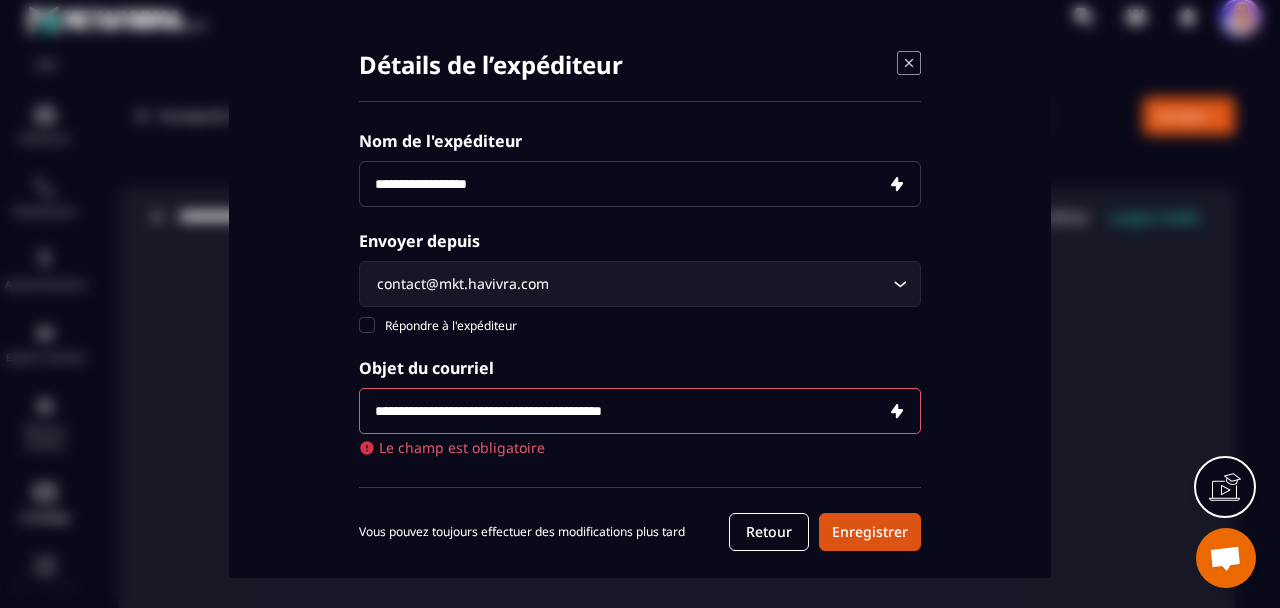 click on "**********" at bounding box center (640, 411) 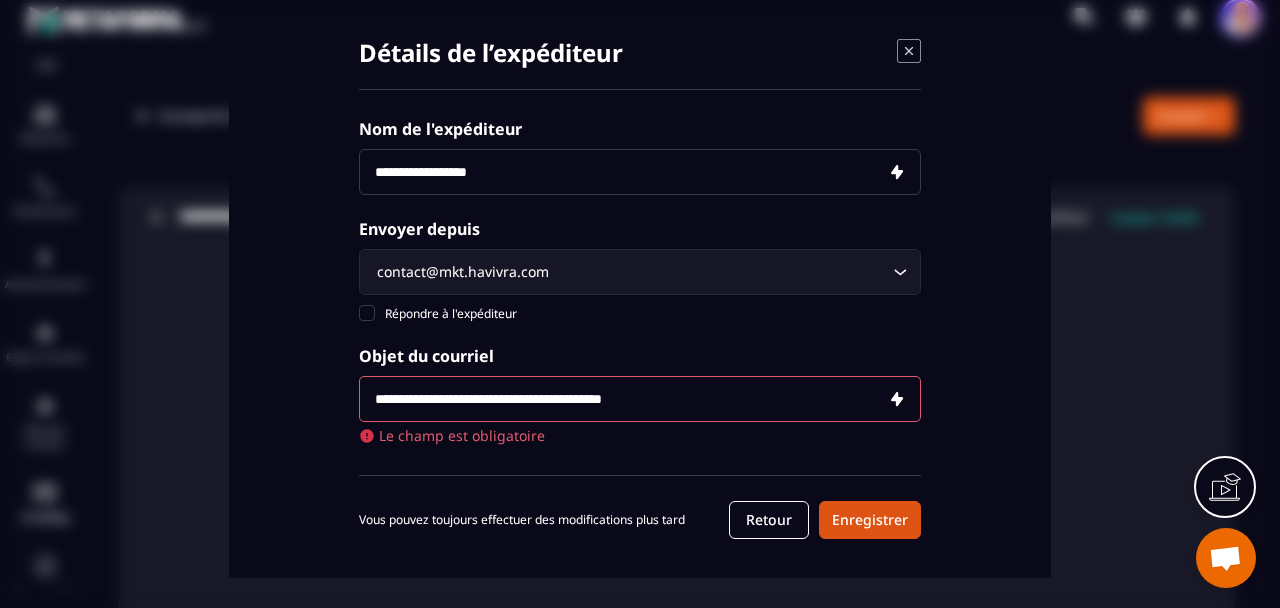 scroll, scrollTop: 55, scrollLeft: 0, axis: vertical 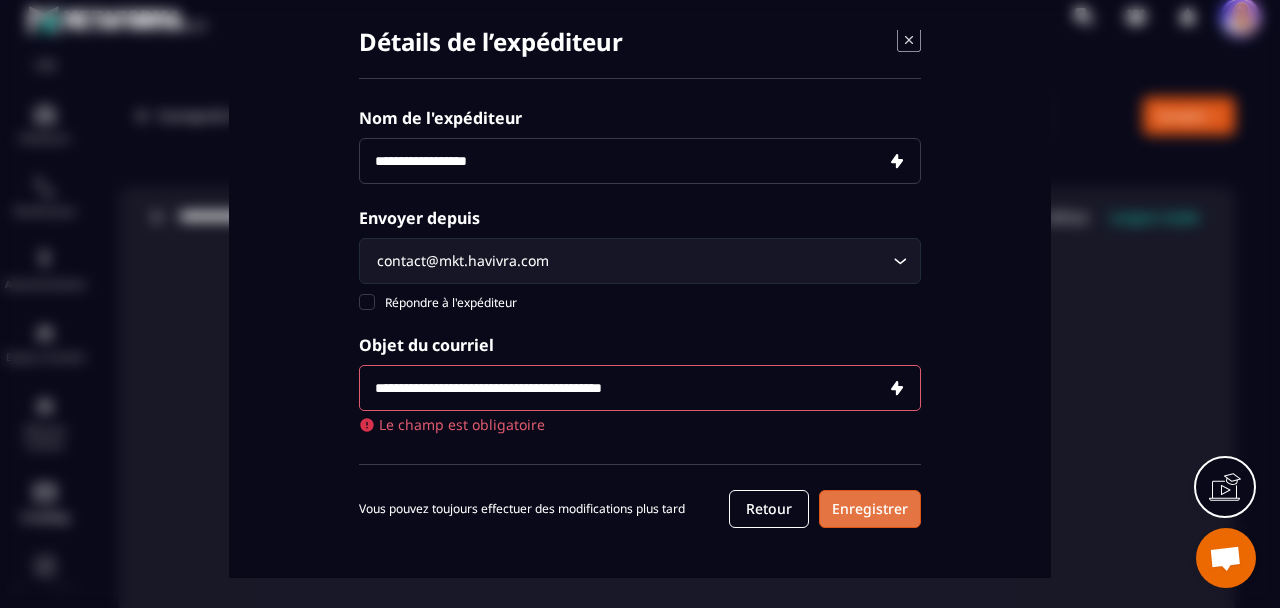 type on "**********" 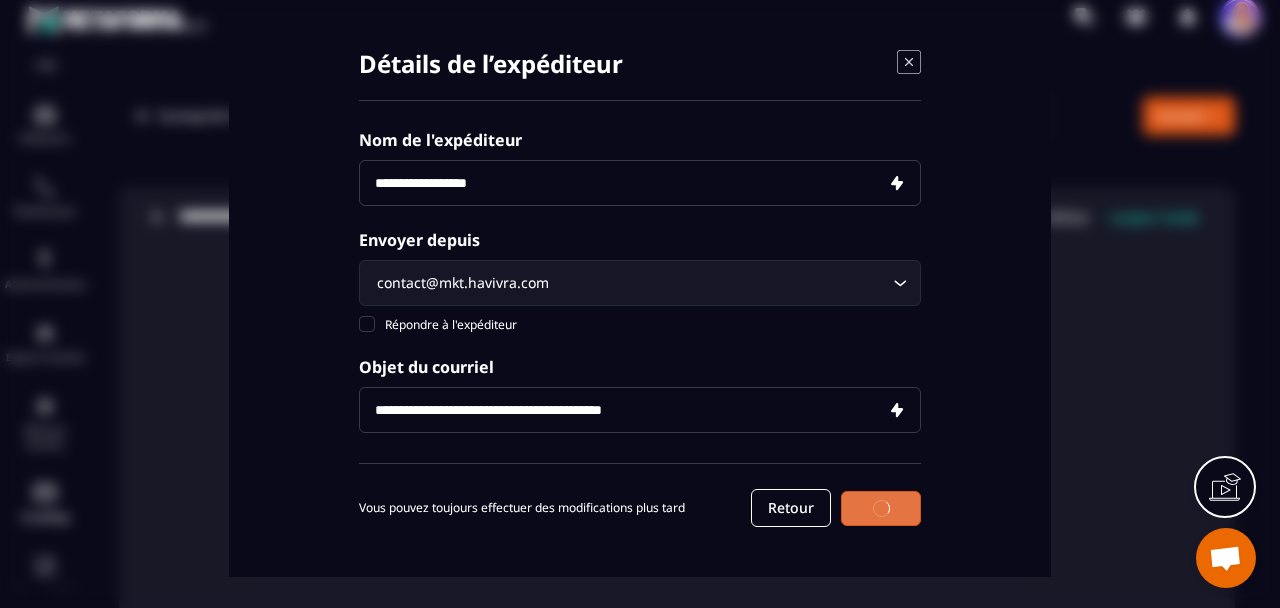 scroll, scrollTop: 31, scrollLeft: 0, axis: vertical 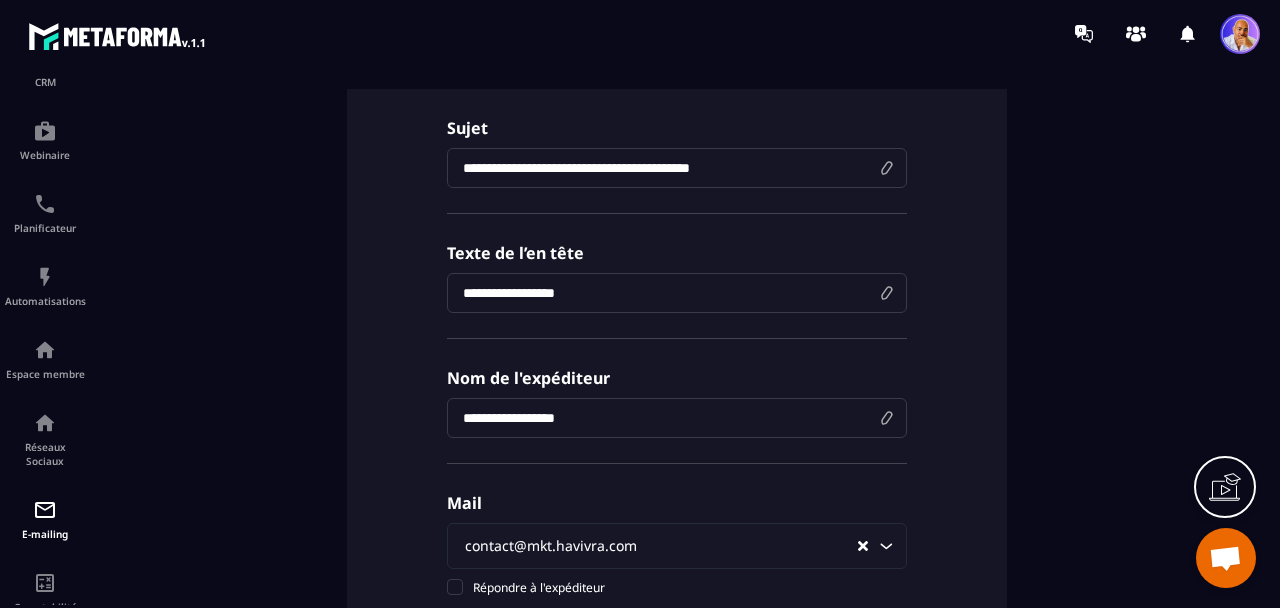 click on "**********" at bounding box center [677, 168] 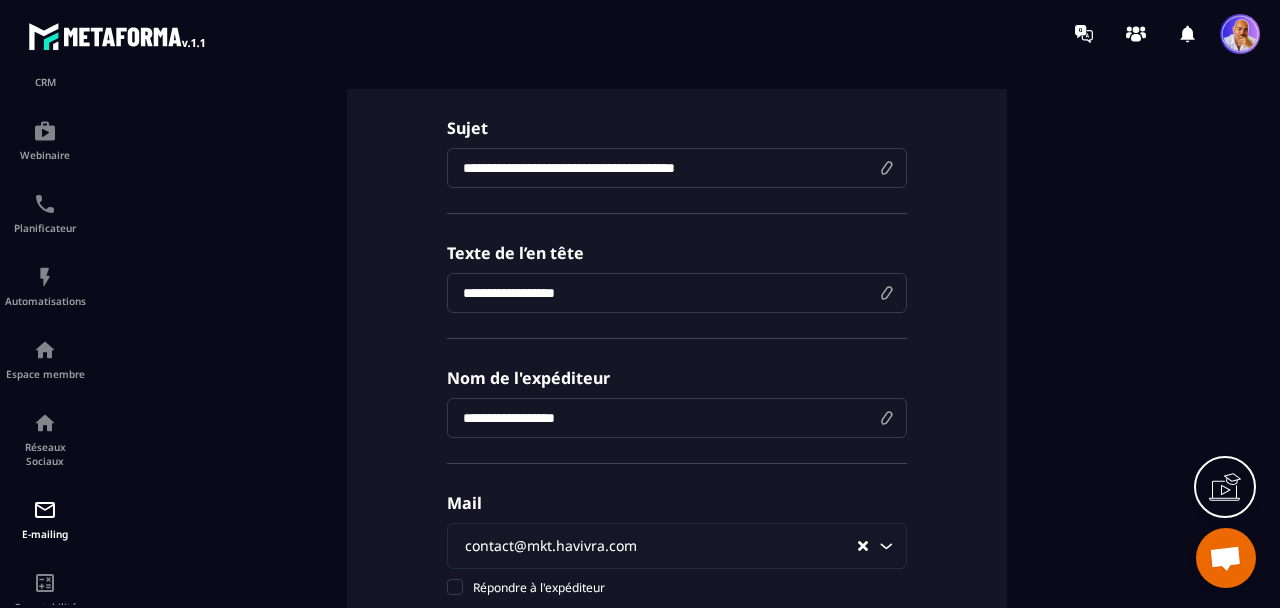 click on "**********" at bounding box center (677, 168) 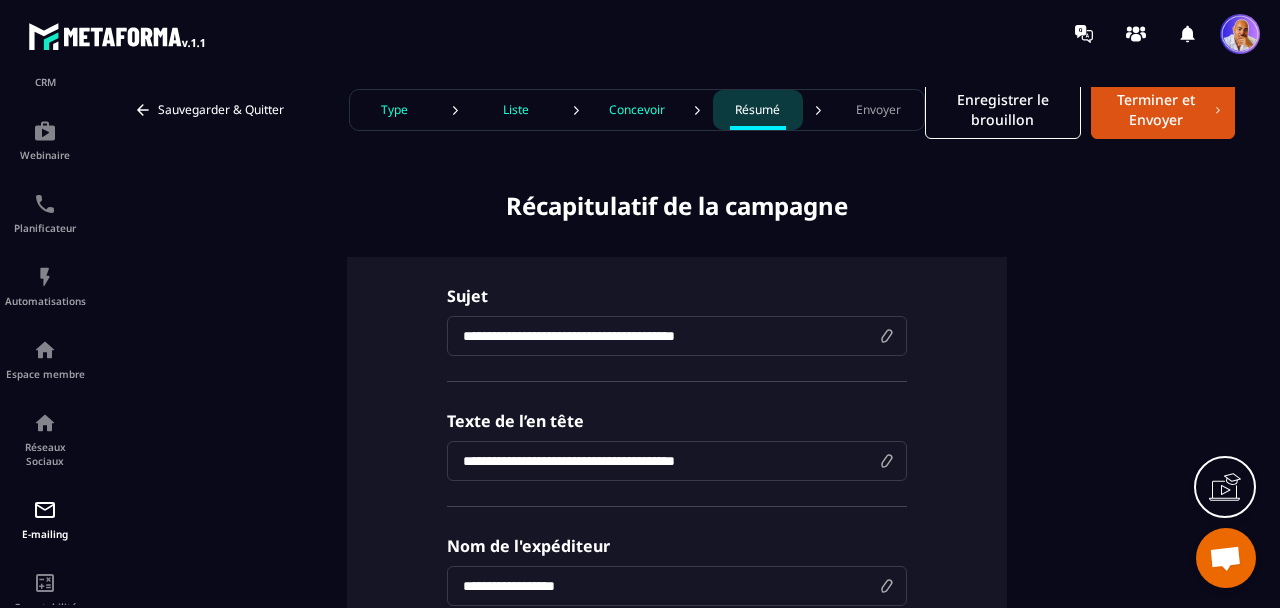 scroll, scrollTop: 0, scrollLeft: 0, axis: both 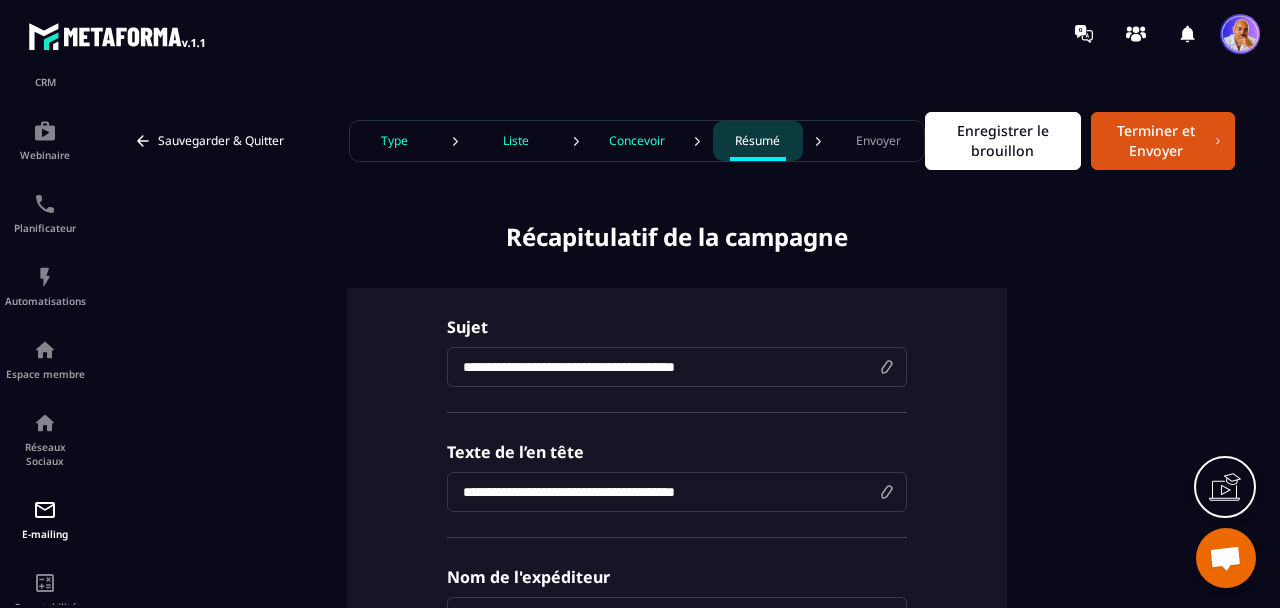 type on "**********" 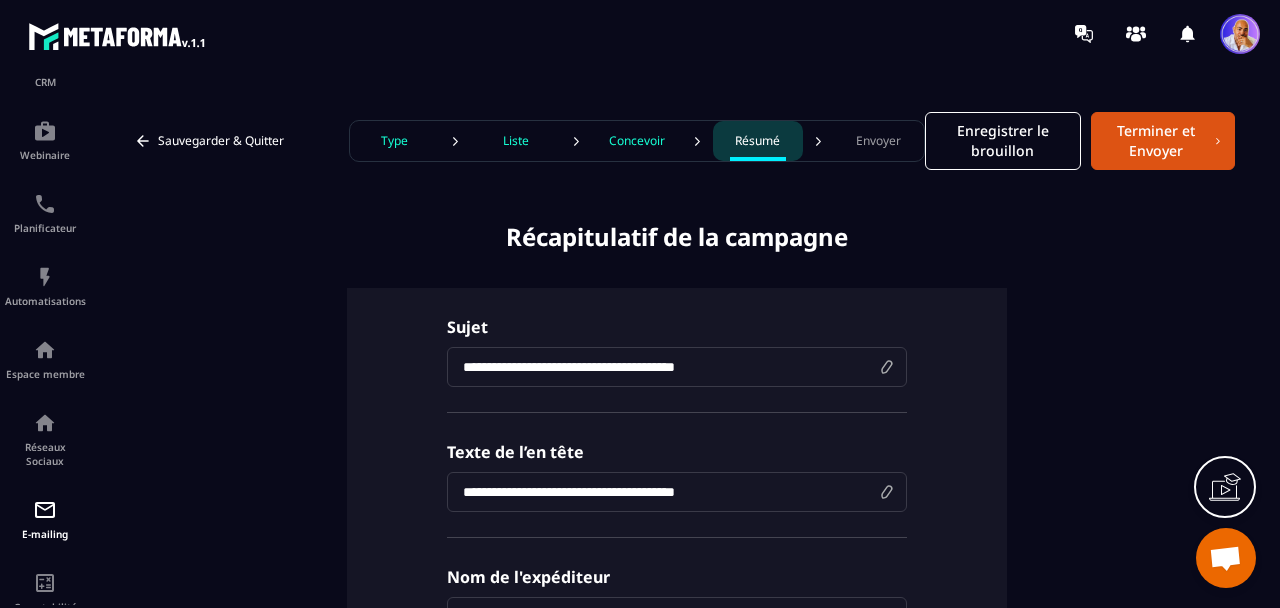 click on "Concevoir" at bounding box center (637, 141) 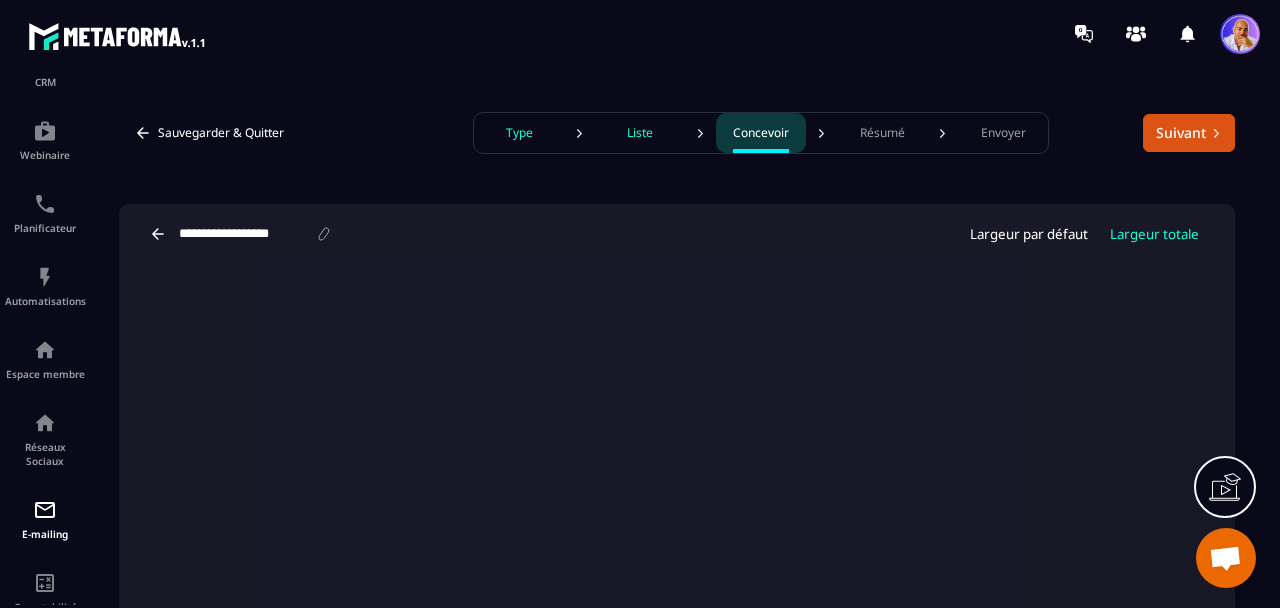 click on "Résumé" at bounding box center (882, 133) 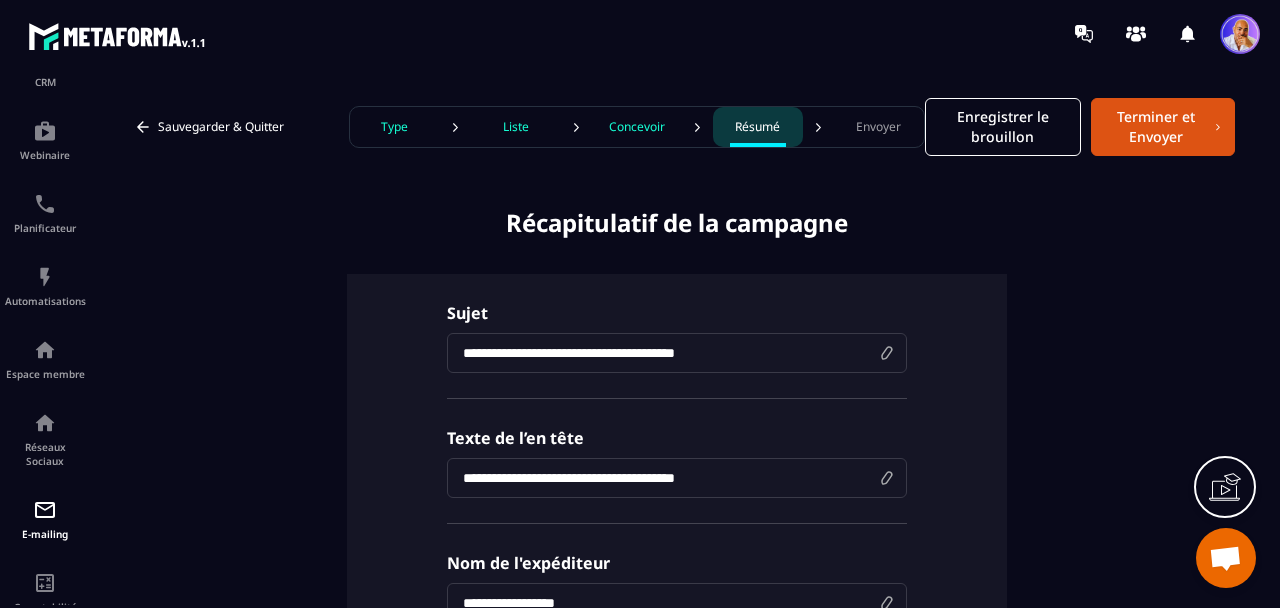 scroll, scrollTop: 0, scrollLeft: 0, axis: both 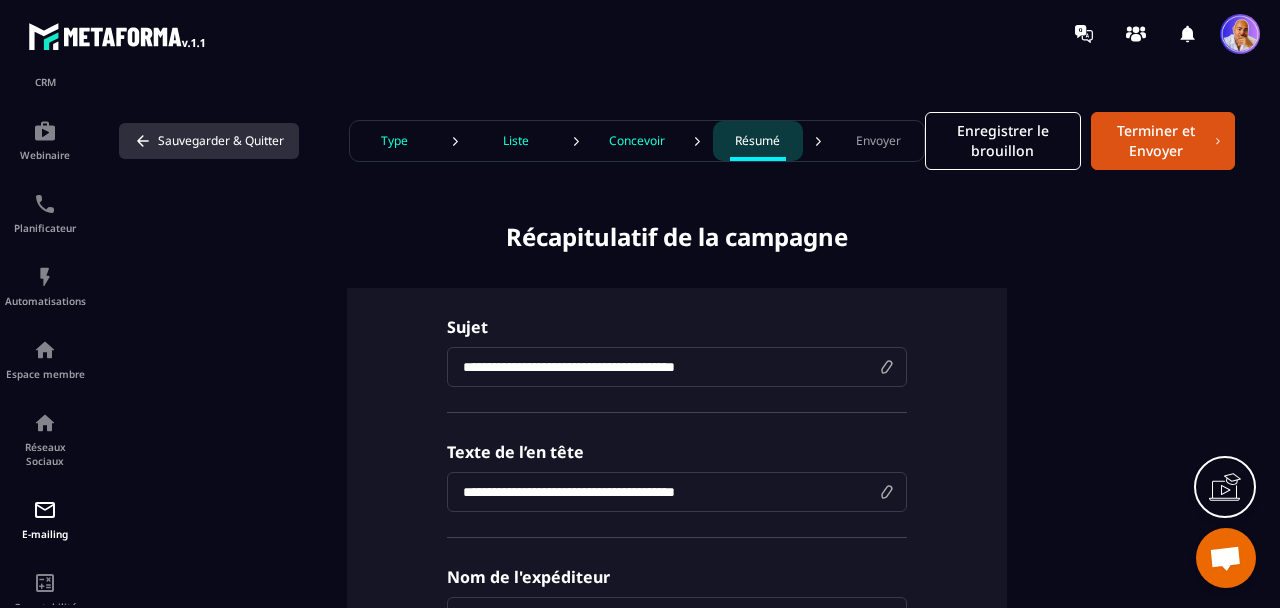 click 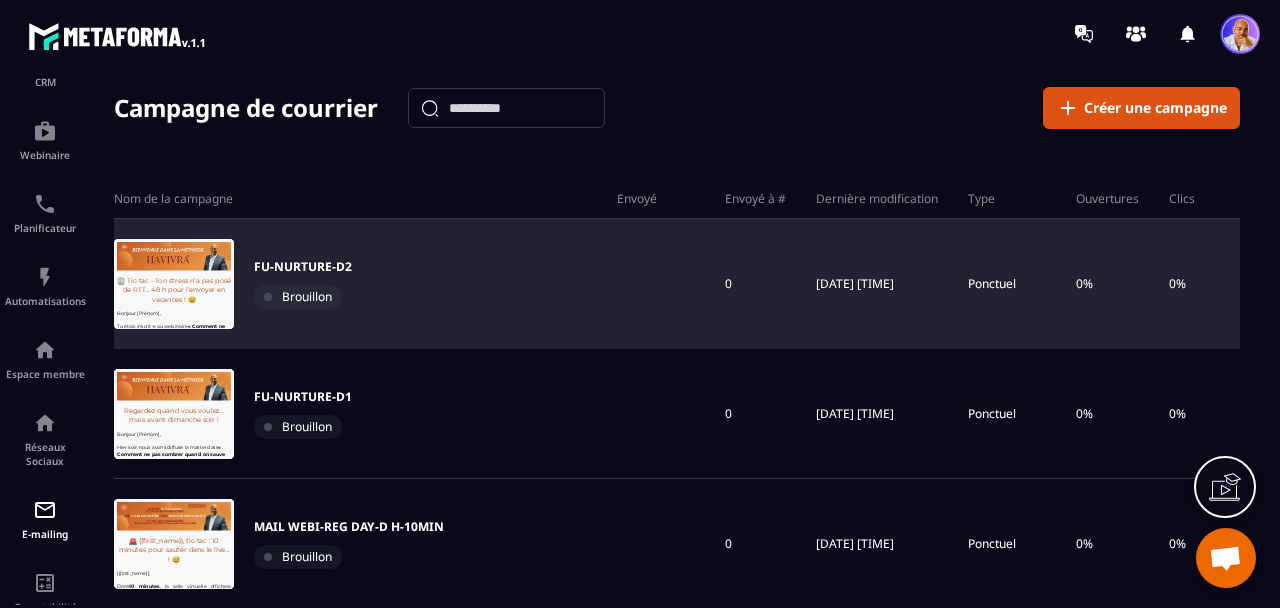 scroll, scrollTop: 0, scrollLeft: 0, axis: both 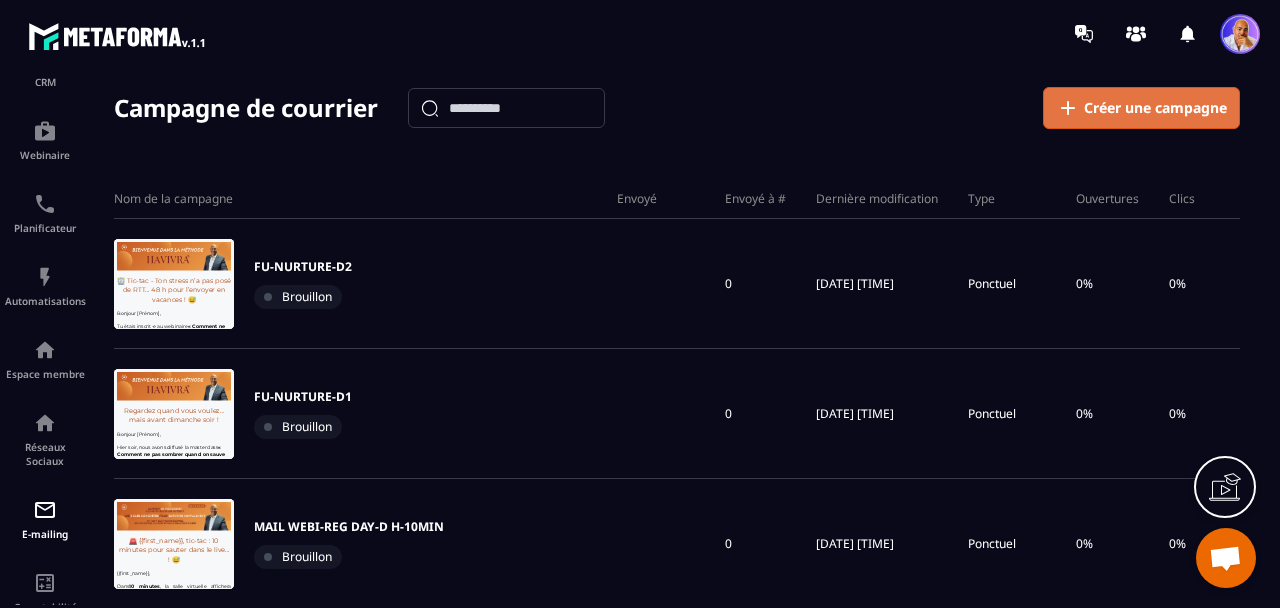 click on "Créer une campagne" at bounding box center [1155, 108] 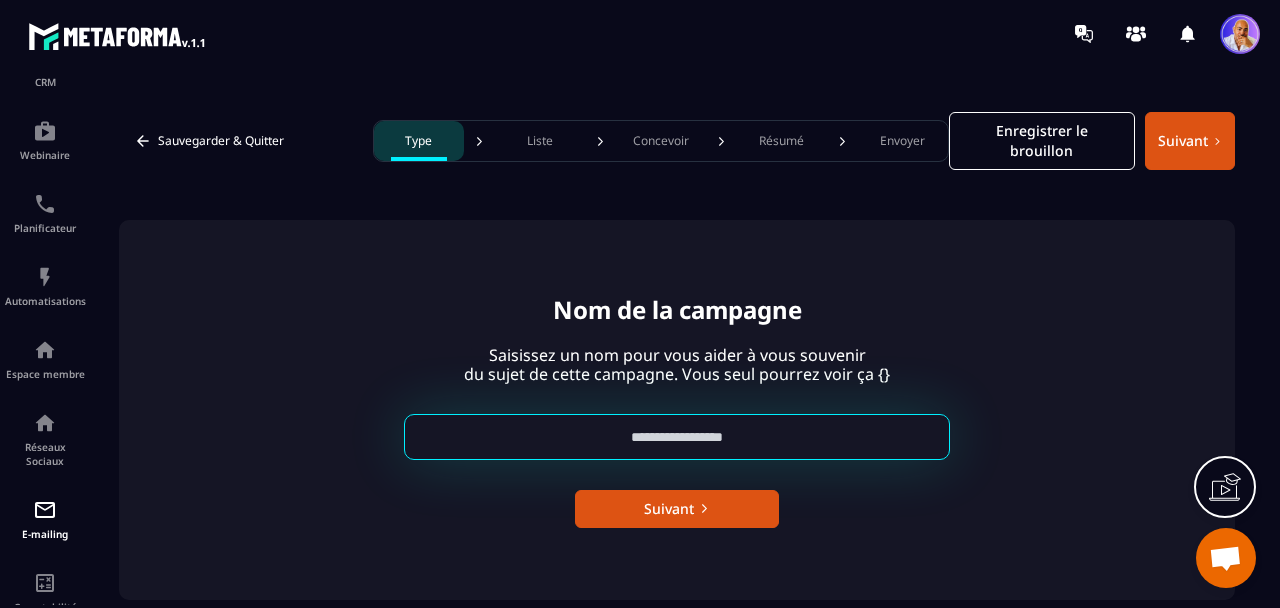 click at bounding box center (677, 437) 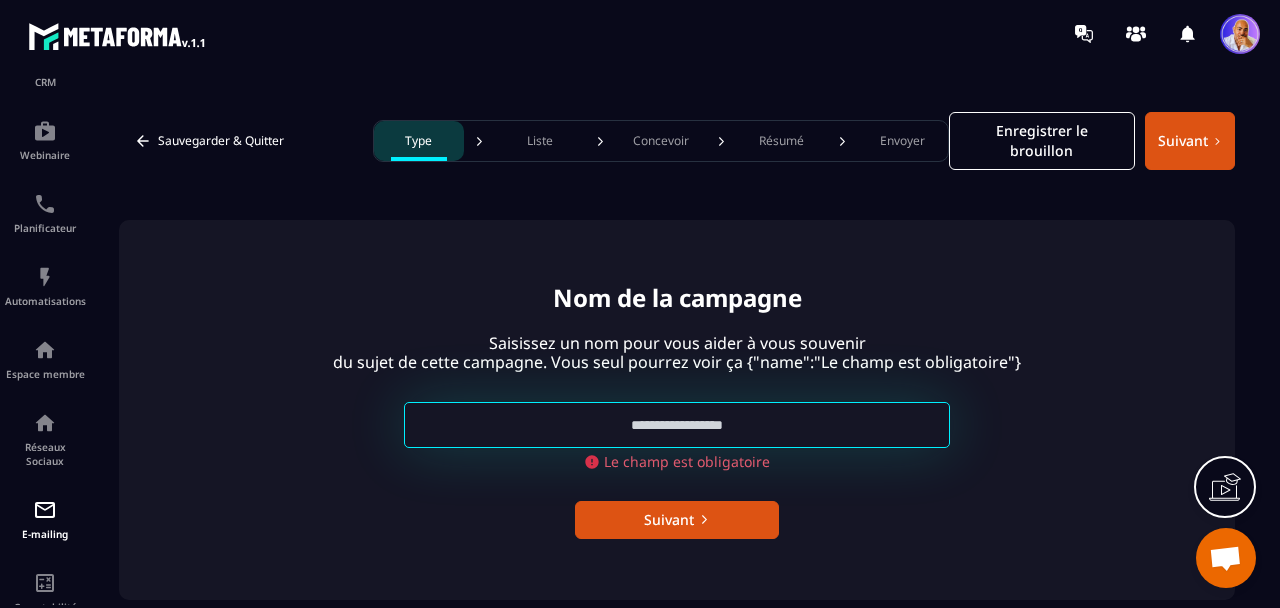 paste on "**********" 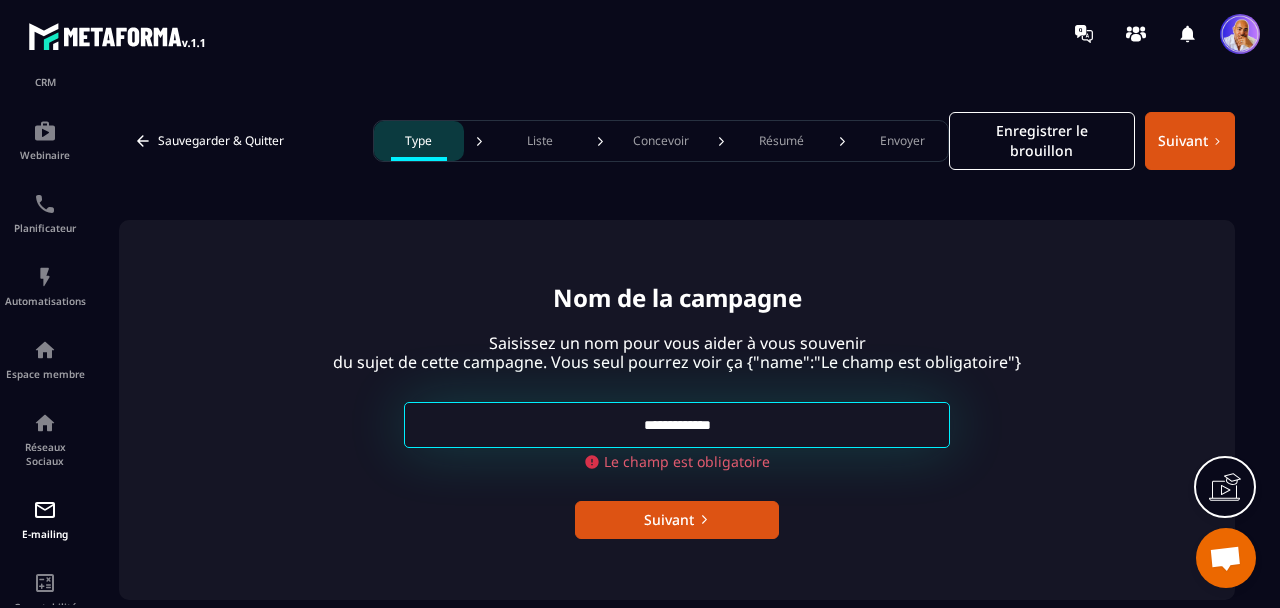 click on "**********" at bounding box center (677, 425) 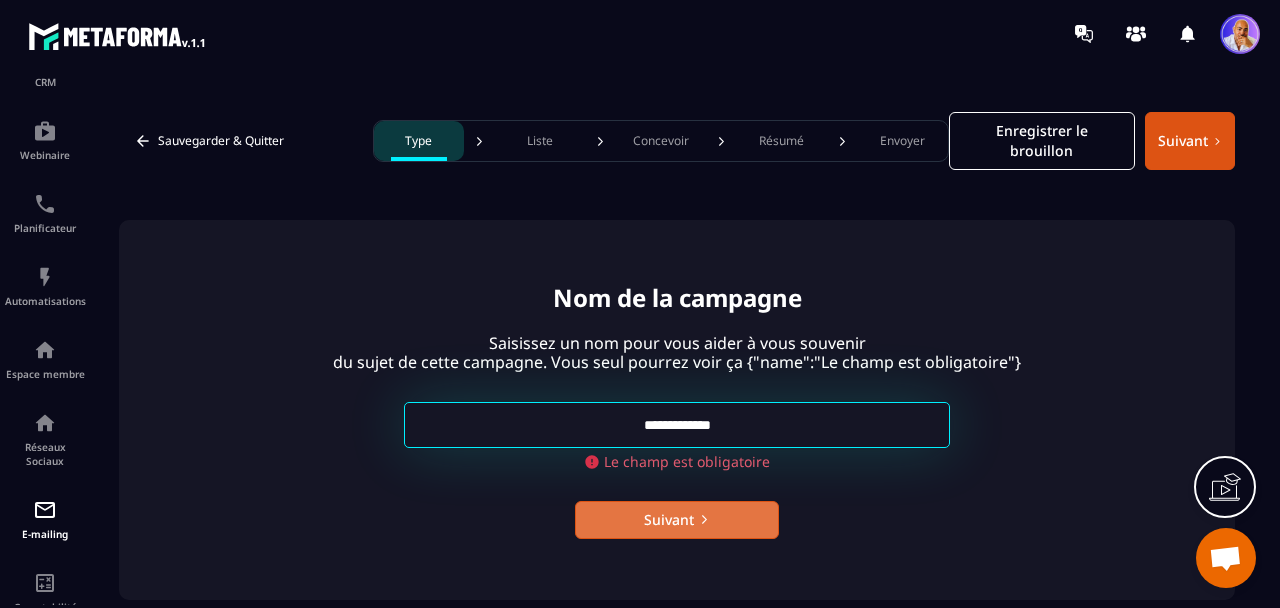 type on "**********" 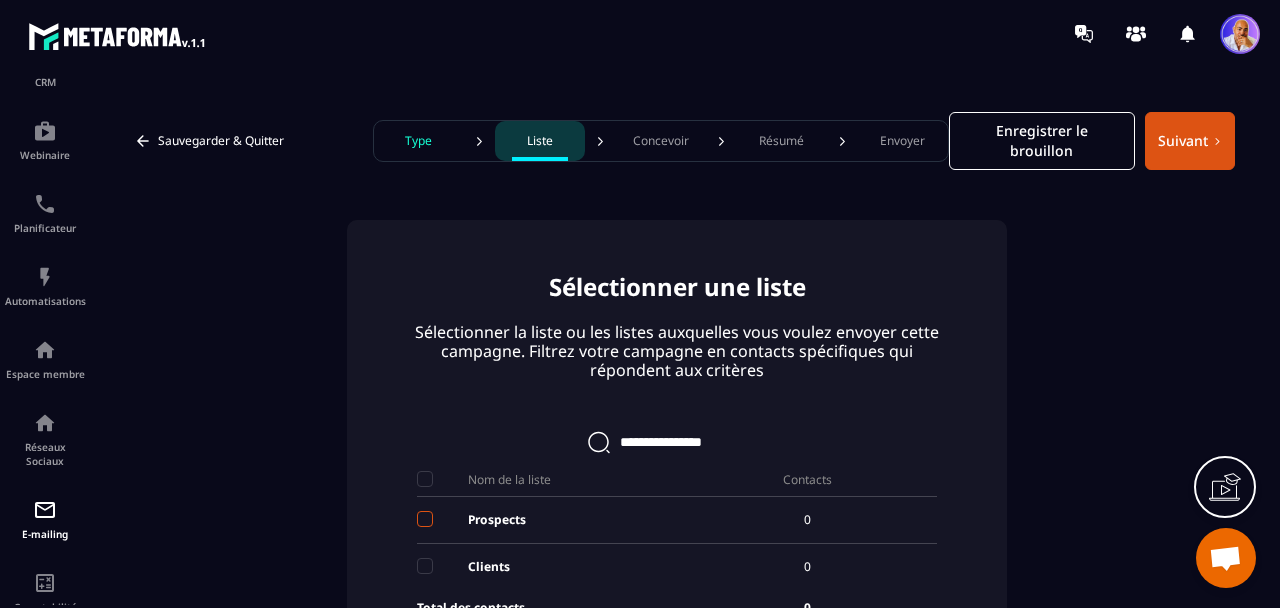 click at bounding box center [425, 519] 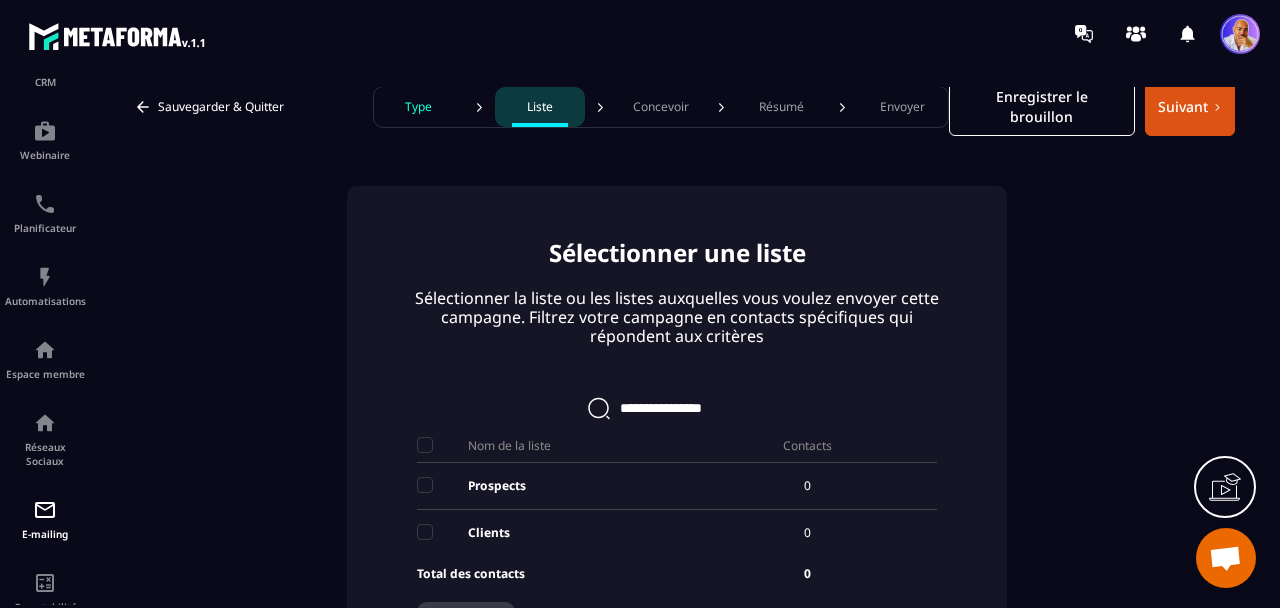 scroll, scrollTop: 0, scrollLeft: 0, axis: both 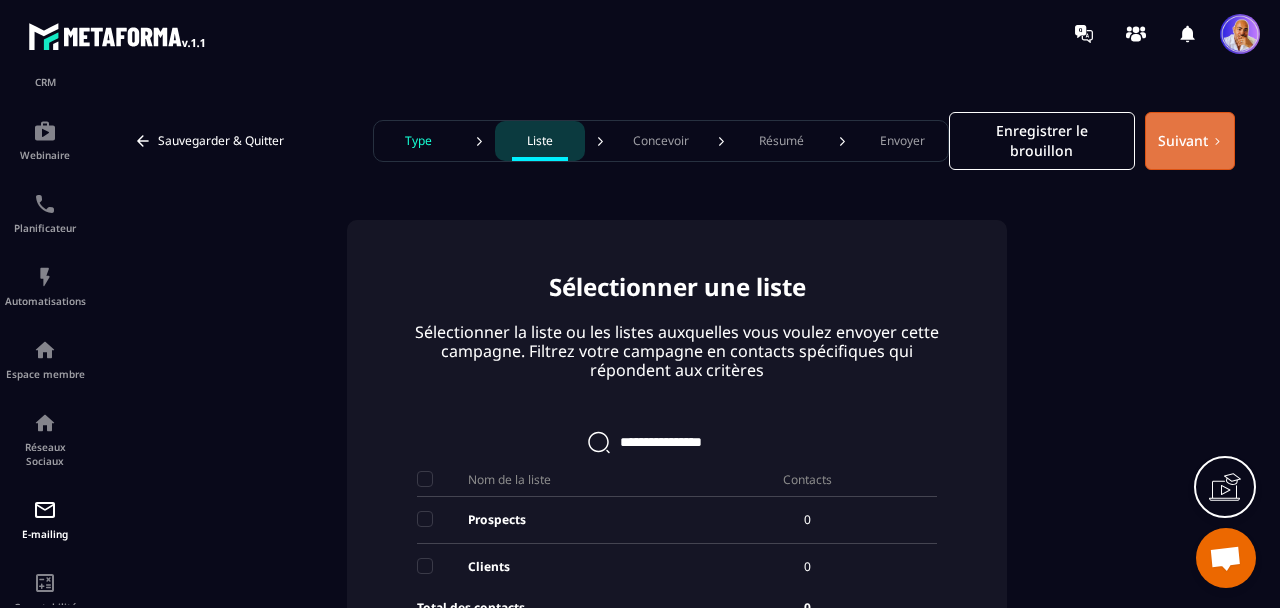 click on "Suivant" at bounding box center [1190, 141] 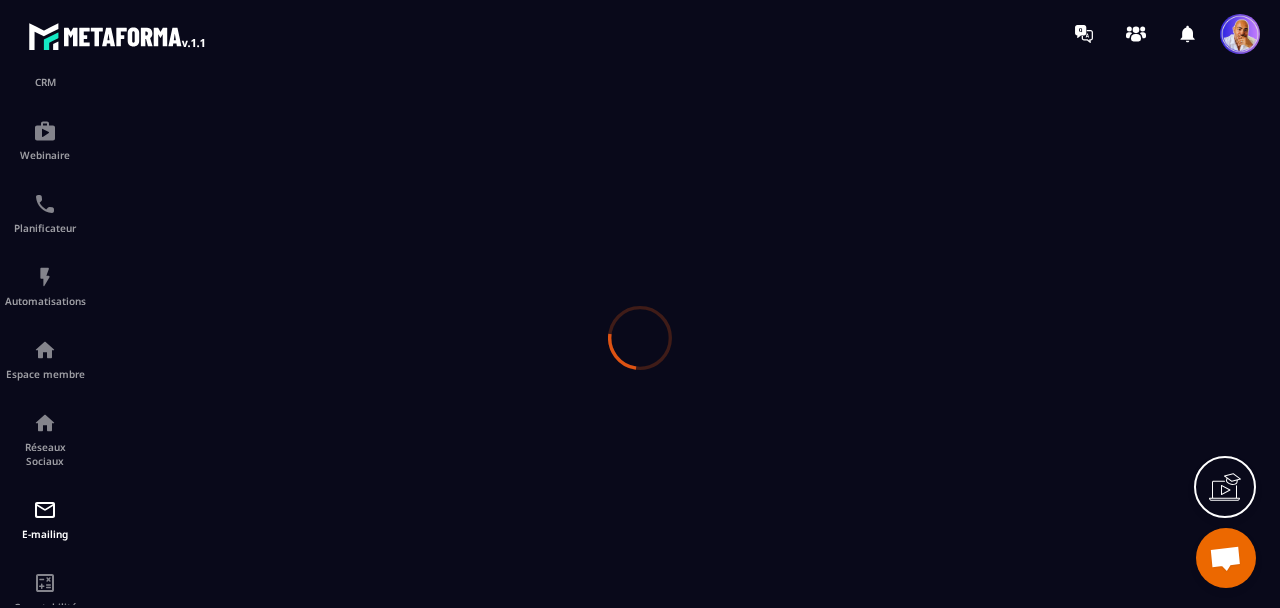 scroll, scrollTop: 0, scrollLeft: 0, axis: both 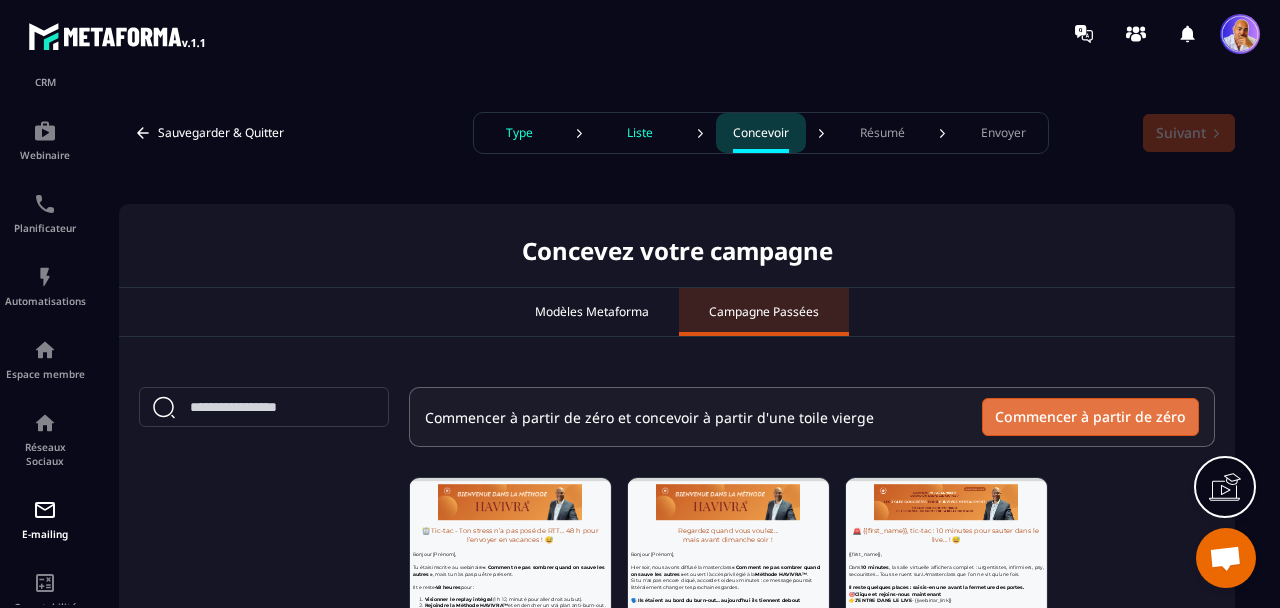 click on "Commencer à partir de zéro" at bounding box center [1090, 417] 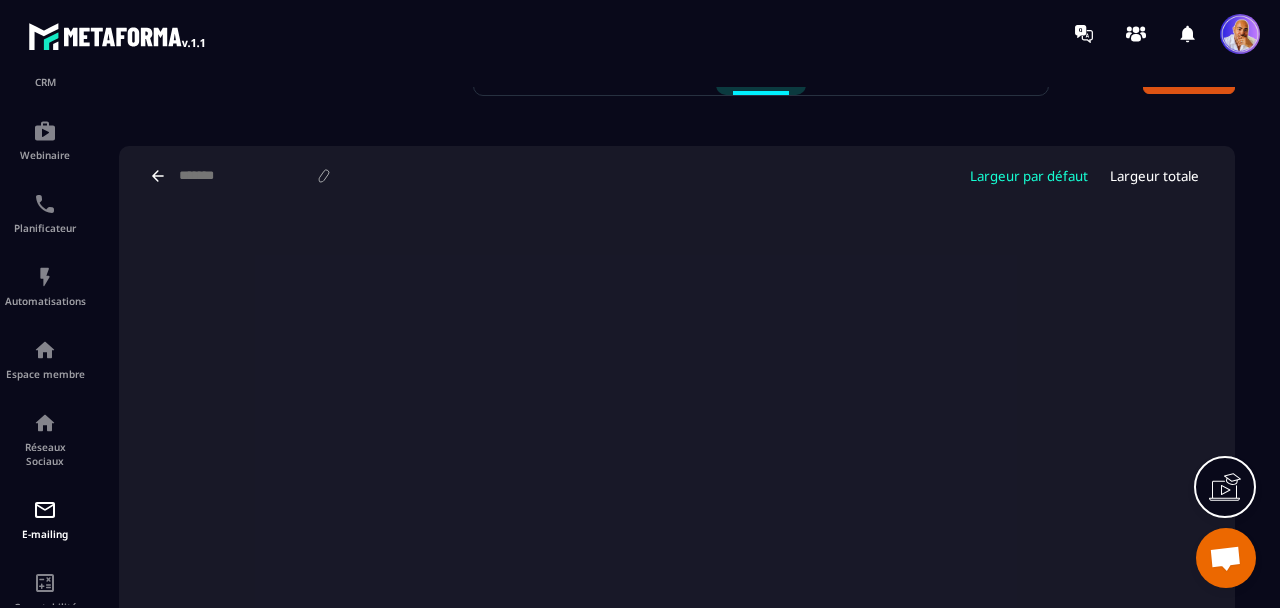 scroll, scrollTop: 72, scrollLeft: 0, axis: vertical 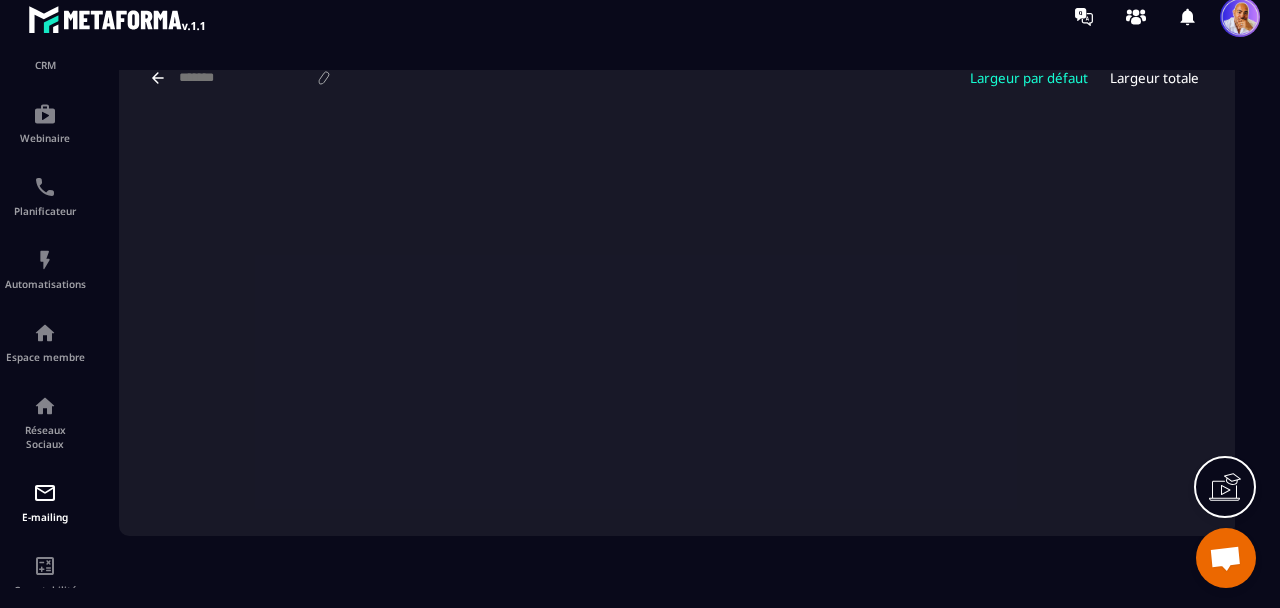 click on "Largeur totale" at bounding box center (1154, 78) 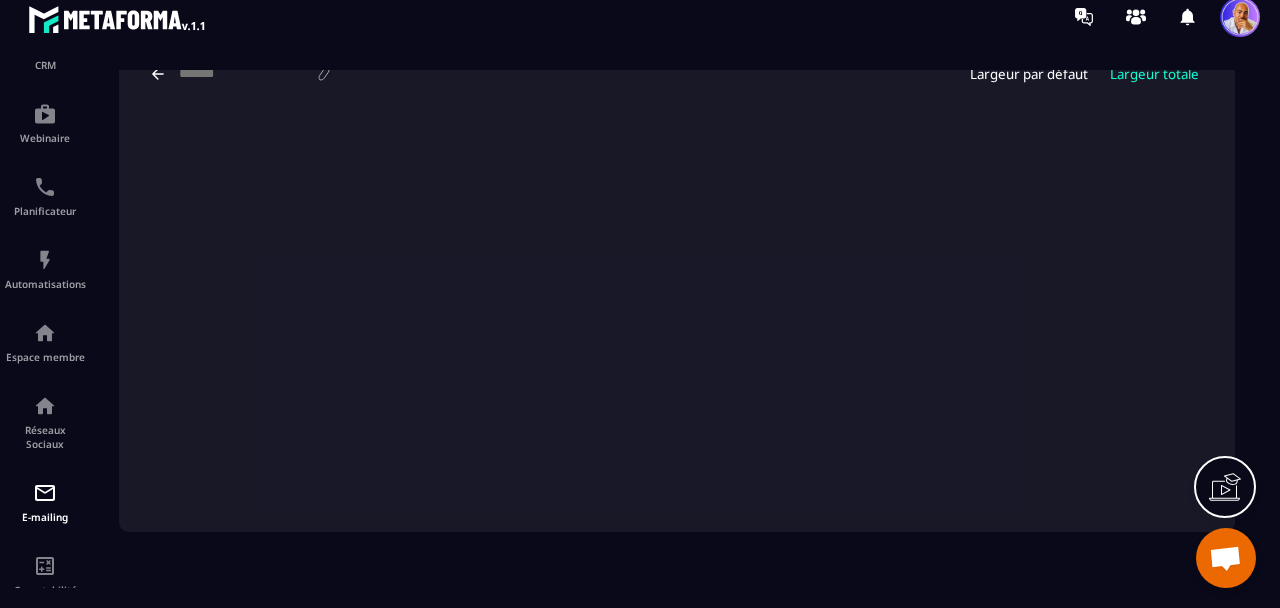 scroll, scrollTop: 0, scrollLeft: 0, axis: both 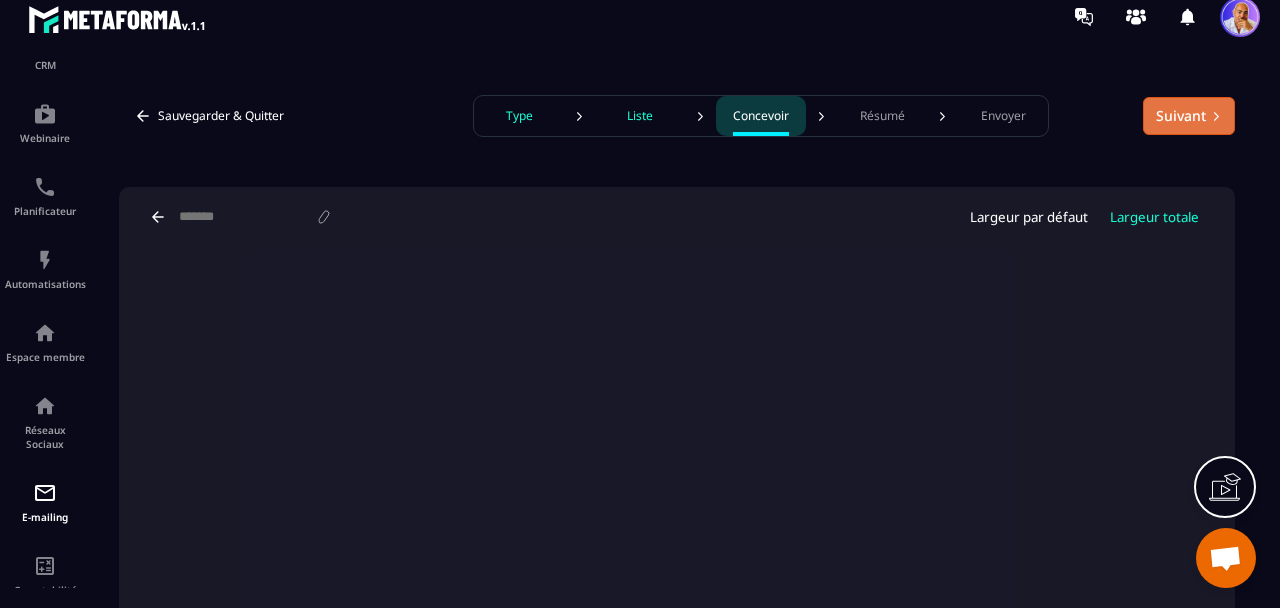 click on "Suivant" at bounding box center [1189, 116] 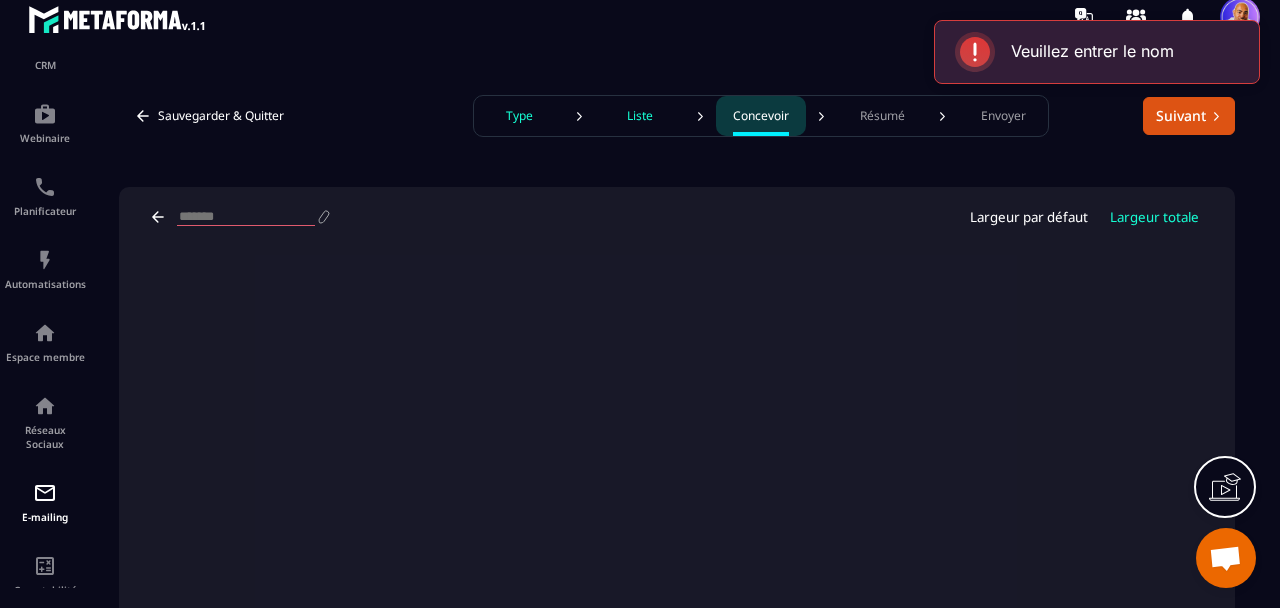 click at bounding box center (246, 217) 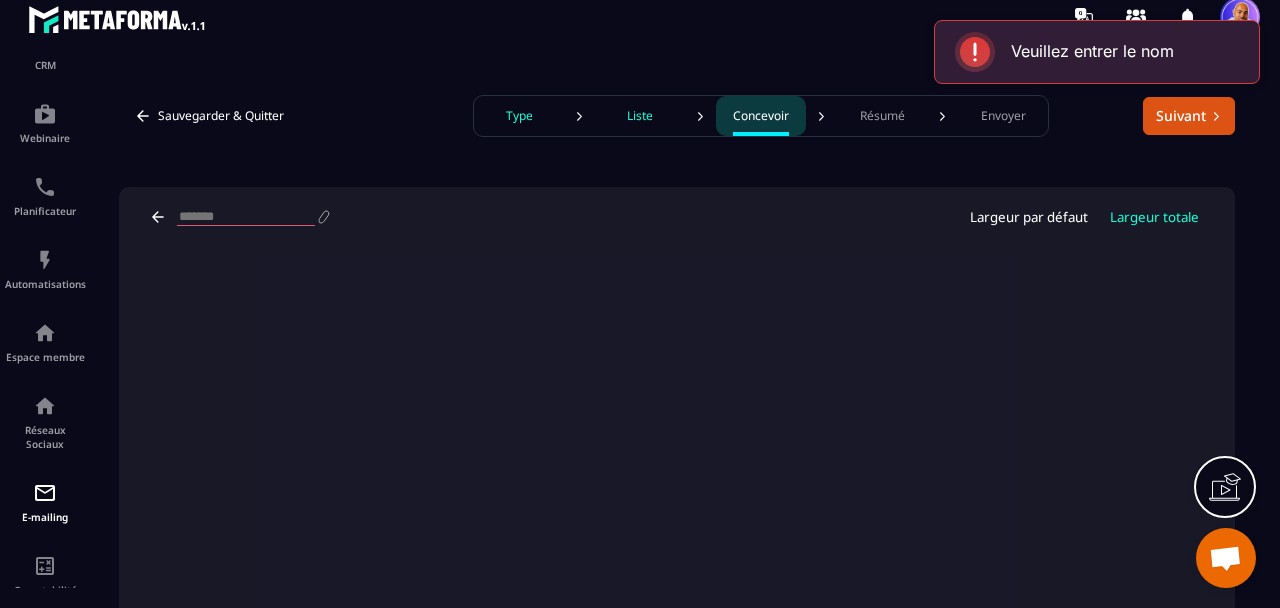 type on "**********" 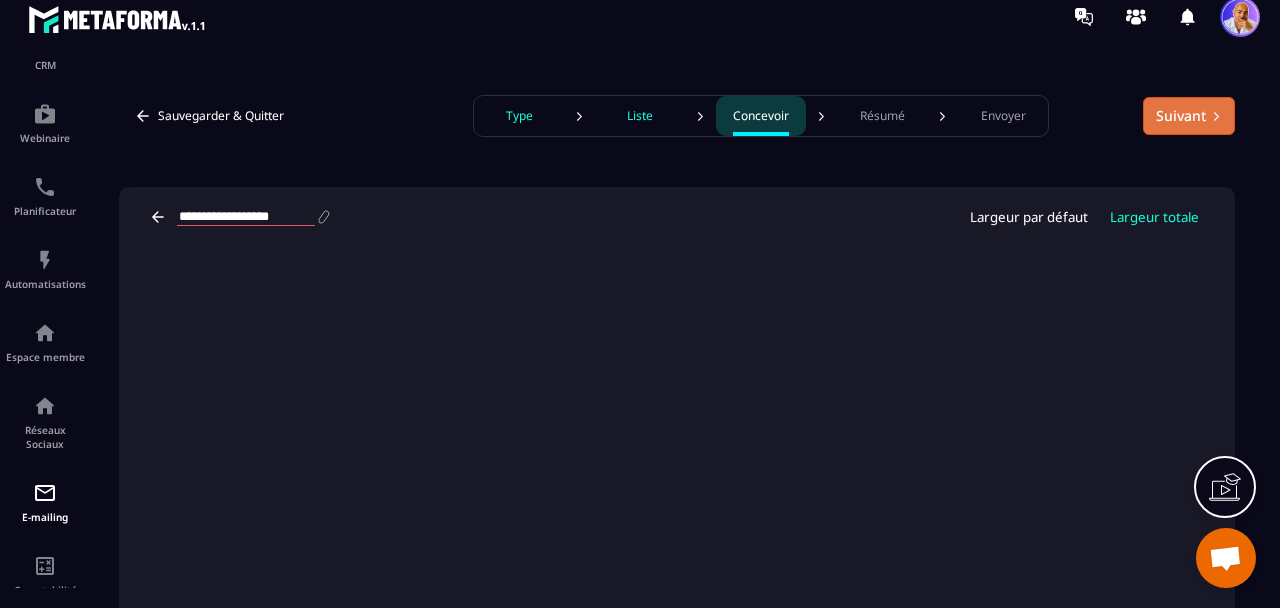 click on "Suivant" at bounding box center (1189, 116) 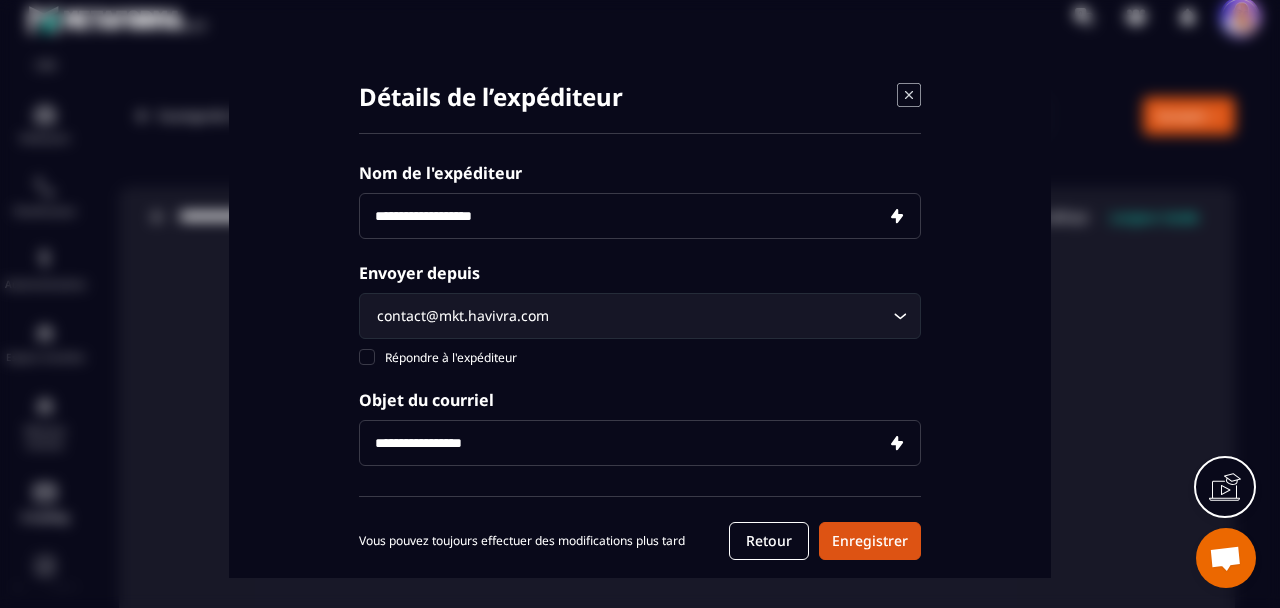 click at bounding box center [640, 216] 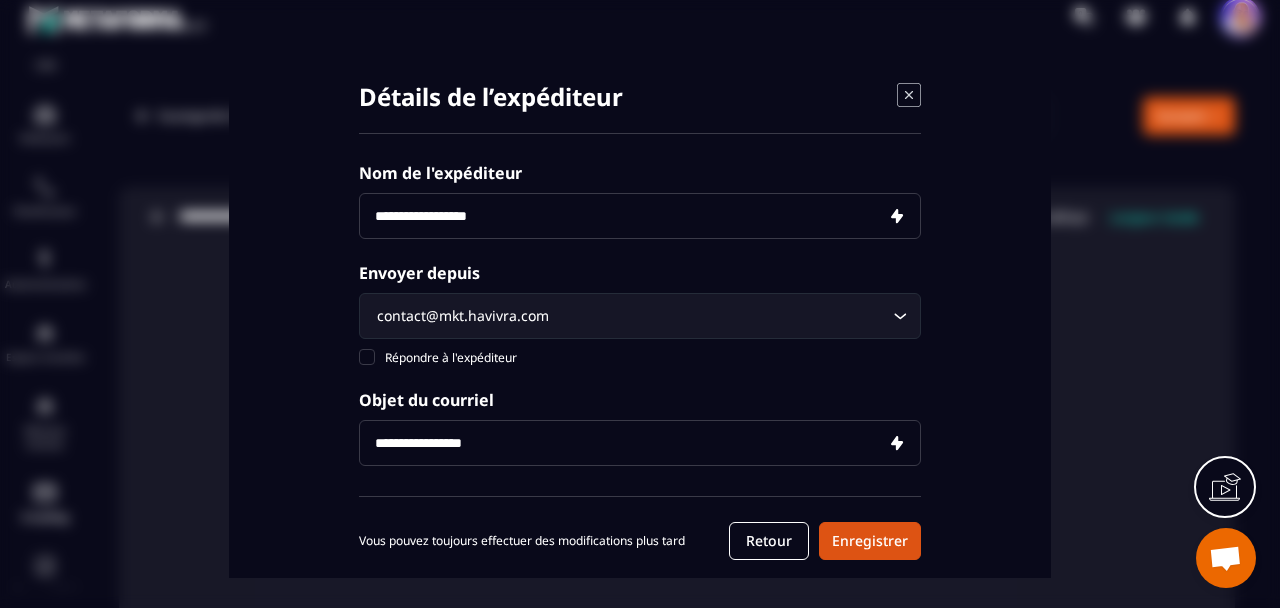 type on "**********" 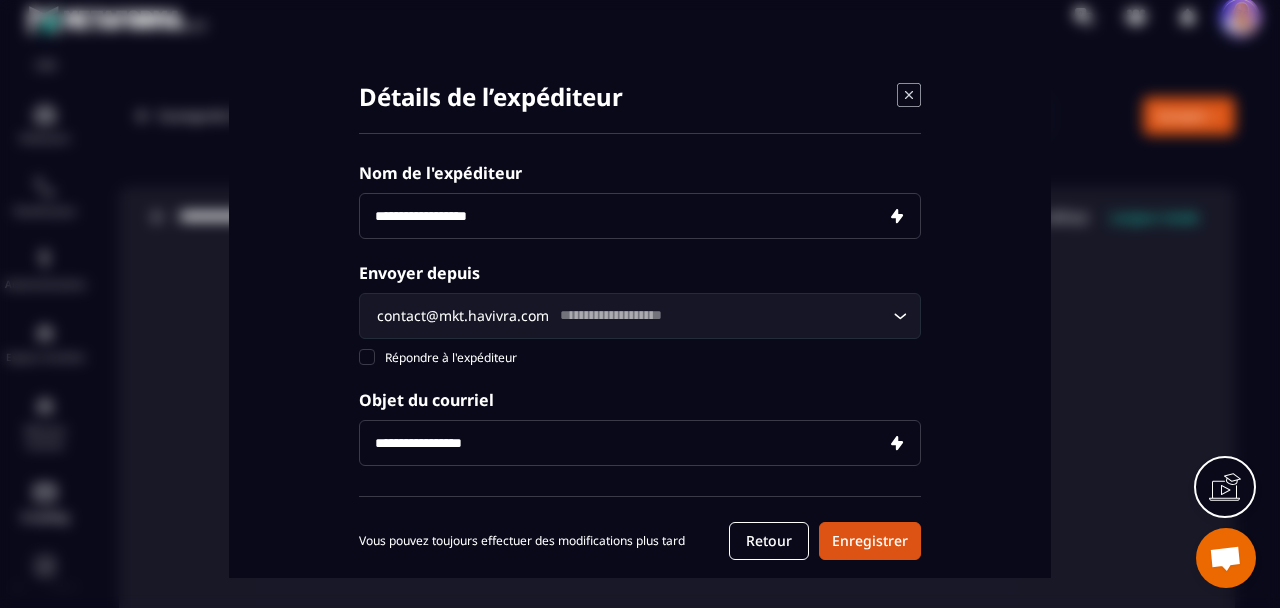 type 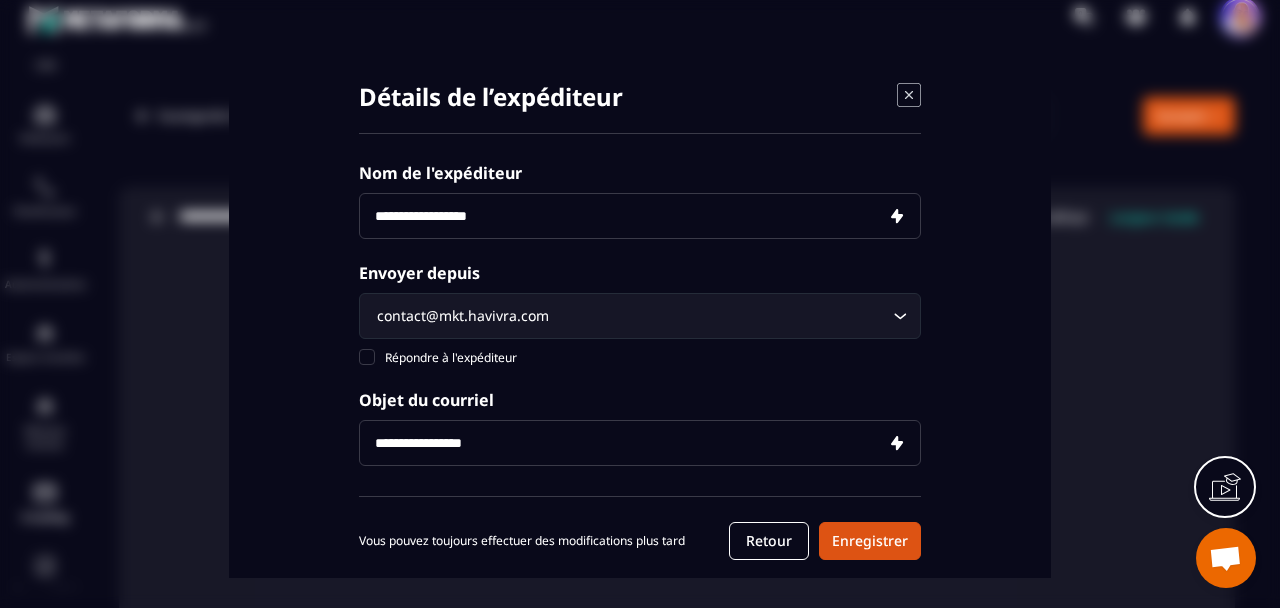 click at bounding box center [640, 443] 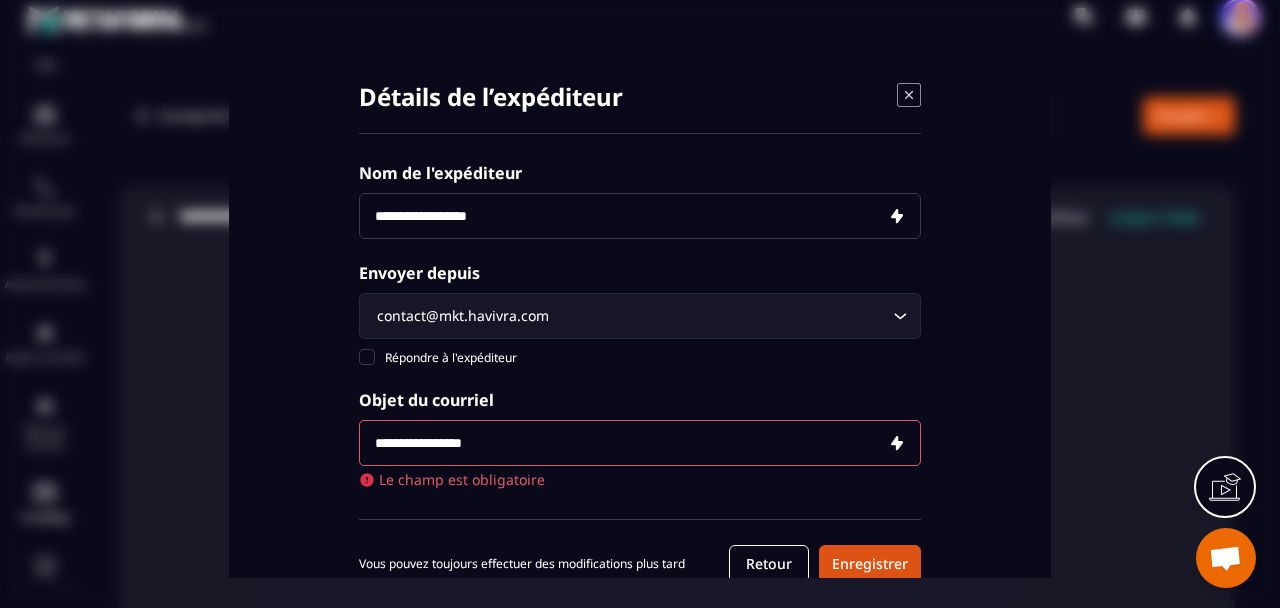 paste on "**********" 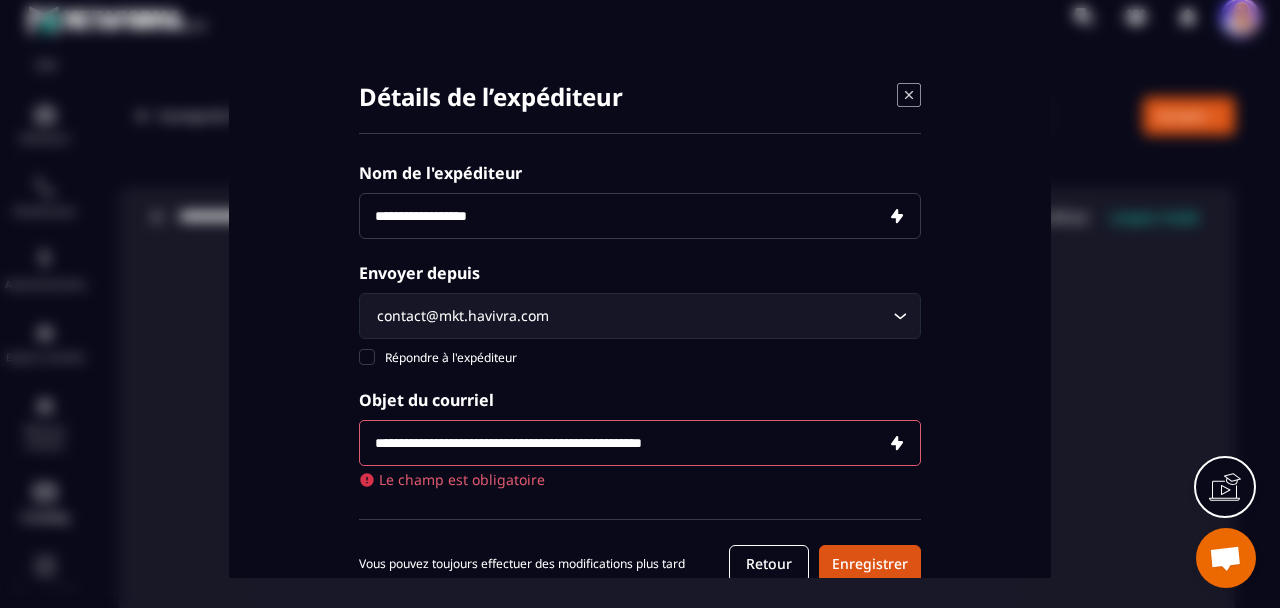 click on "**********" at bounding box center [640, 443] 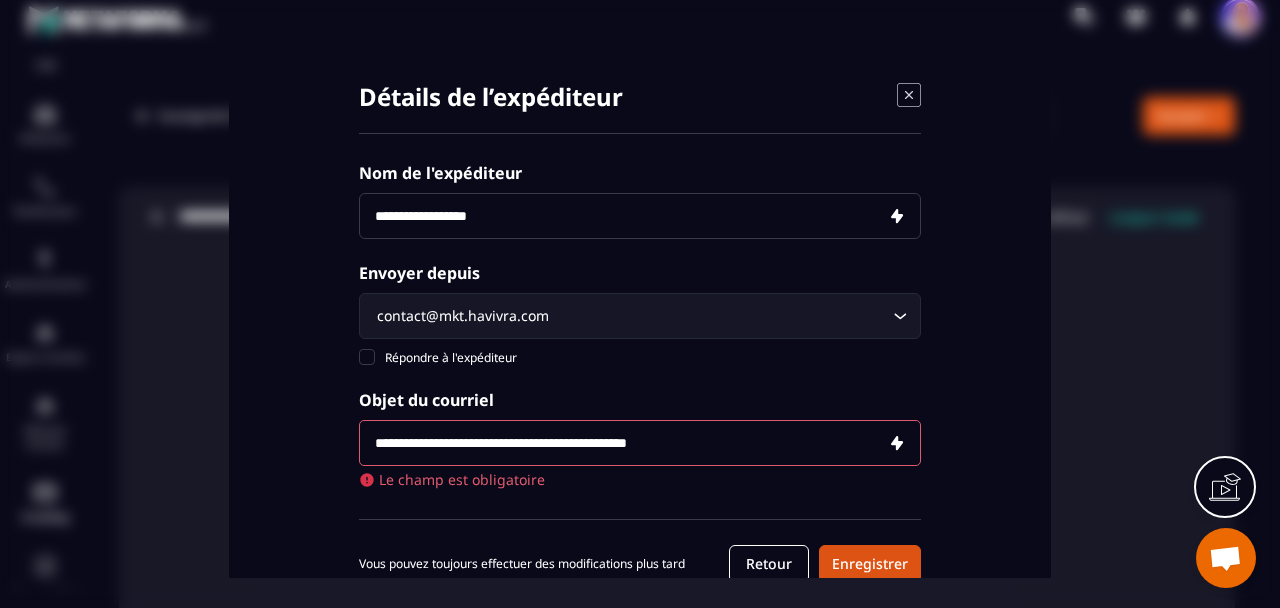 click on "**********" at bounding box center [640, 443] 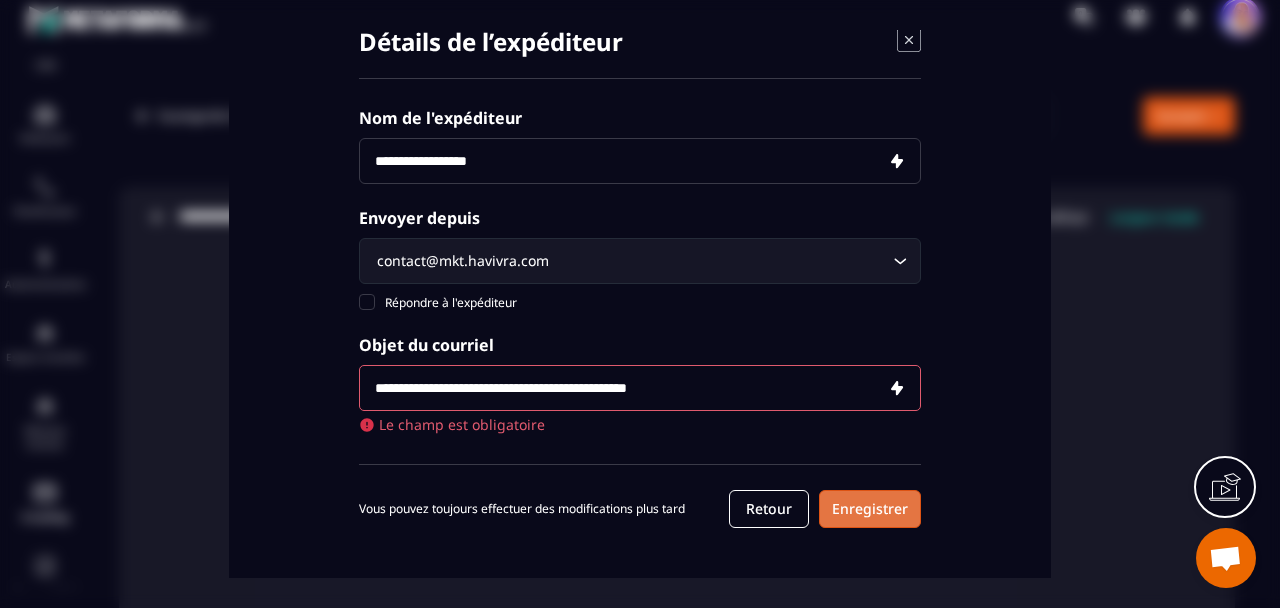 type on "**********" 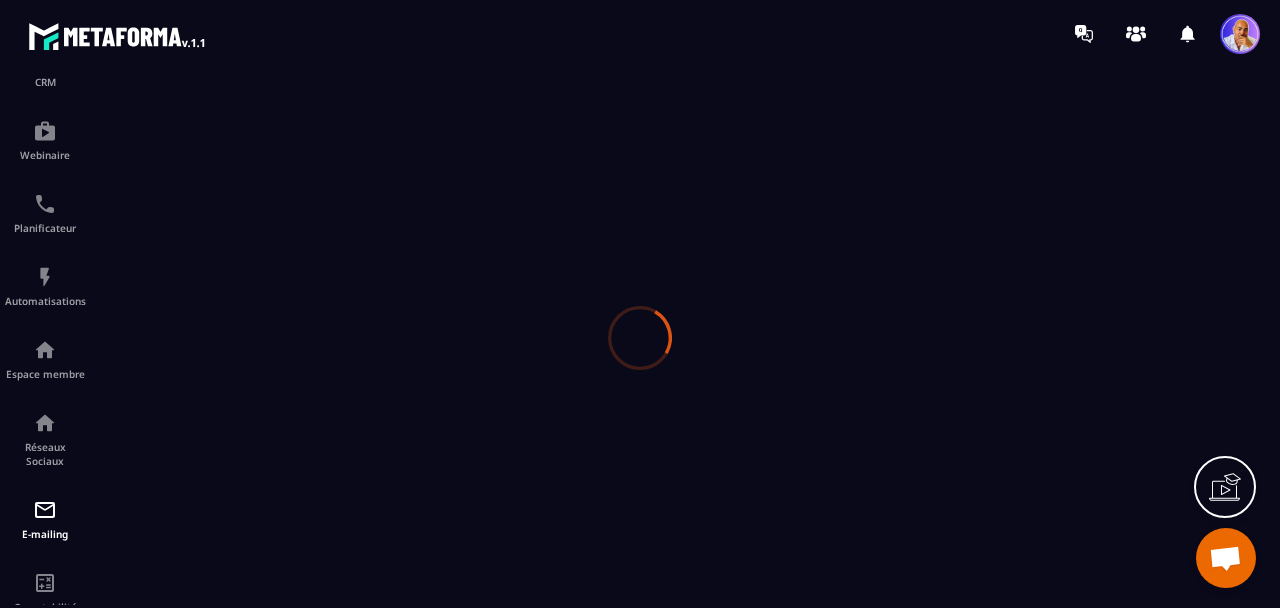 scroll, scrollTop: 0, scrollLeft: 0, axis: both 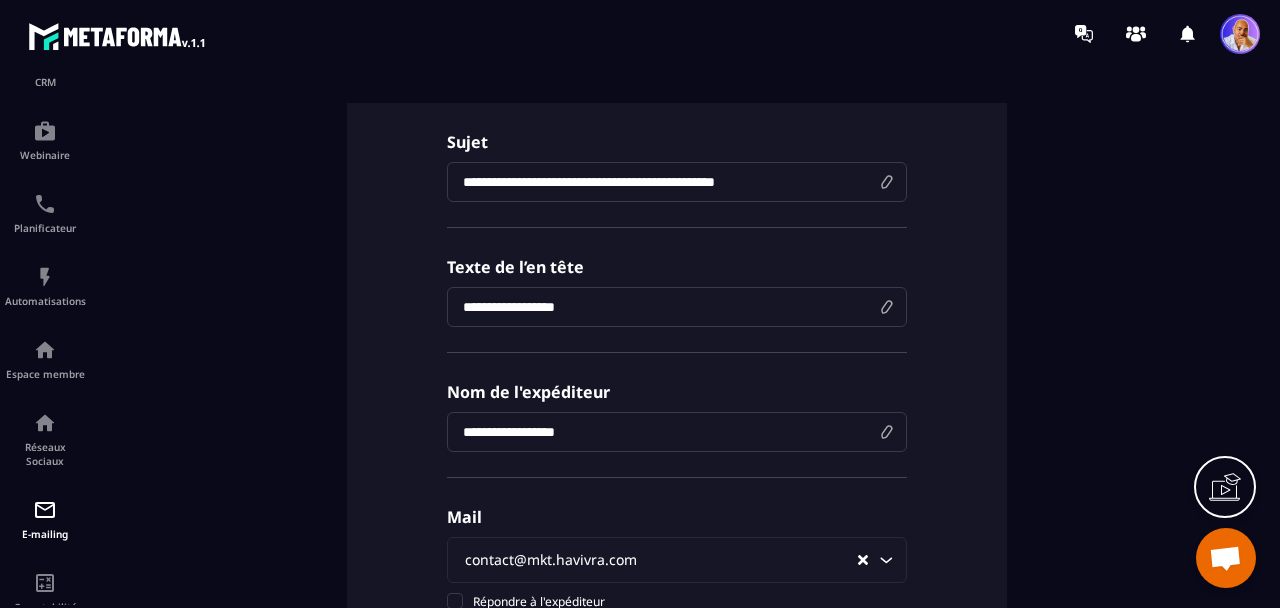 click at bounding box center (677, 307) 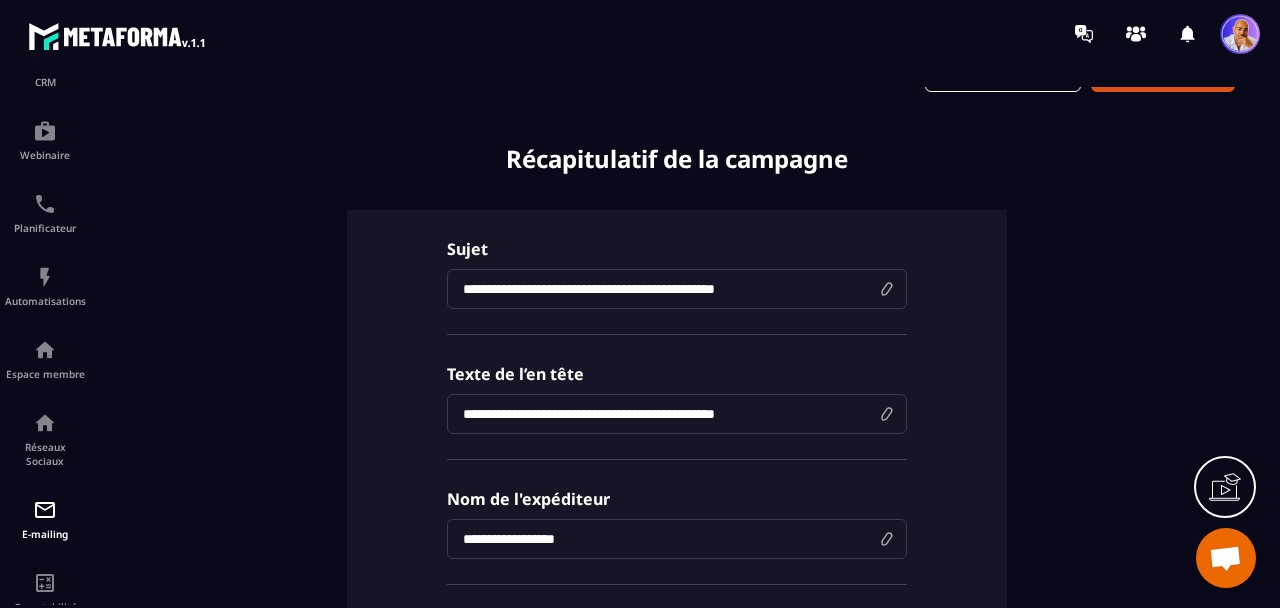 scroll, scrollTop: 0, scrollLeft: 0, axis: both 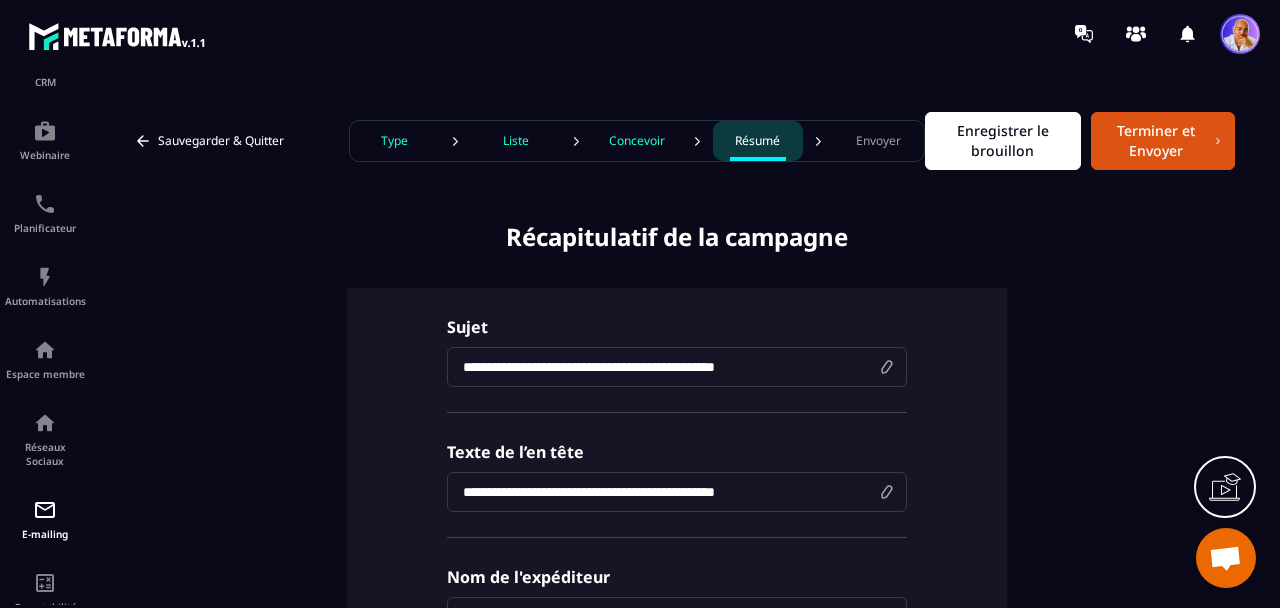 type on "**********" 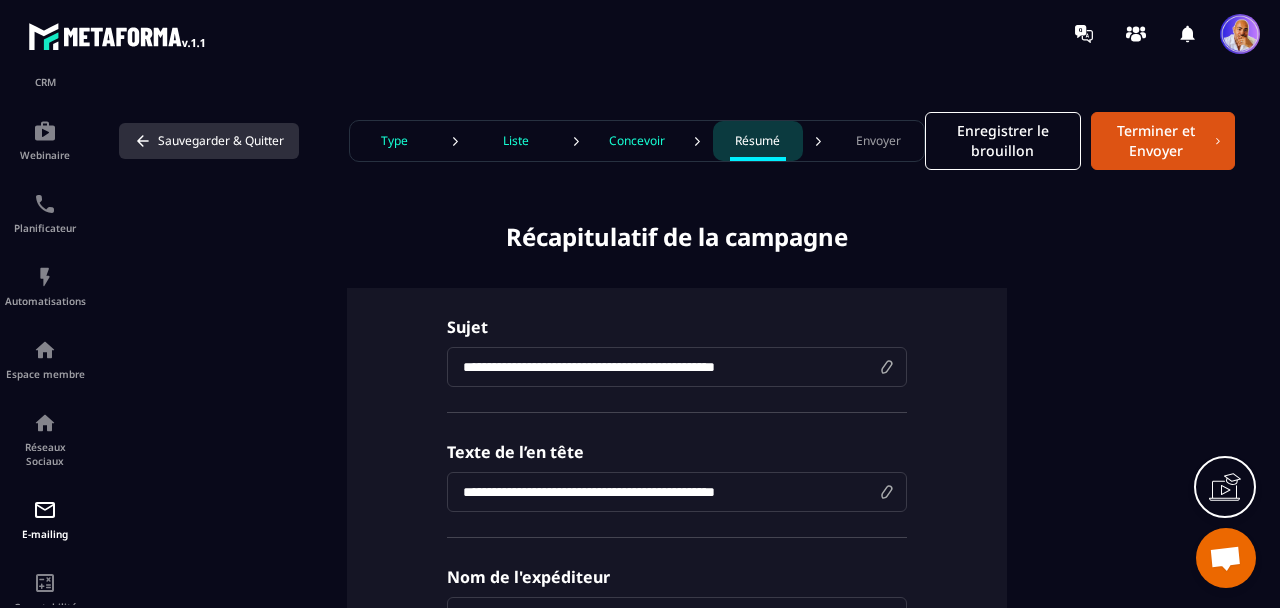 click on "Sauvegarder & Quitter" at bounding box center [209, 141] 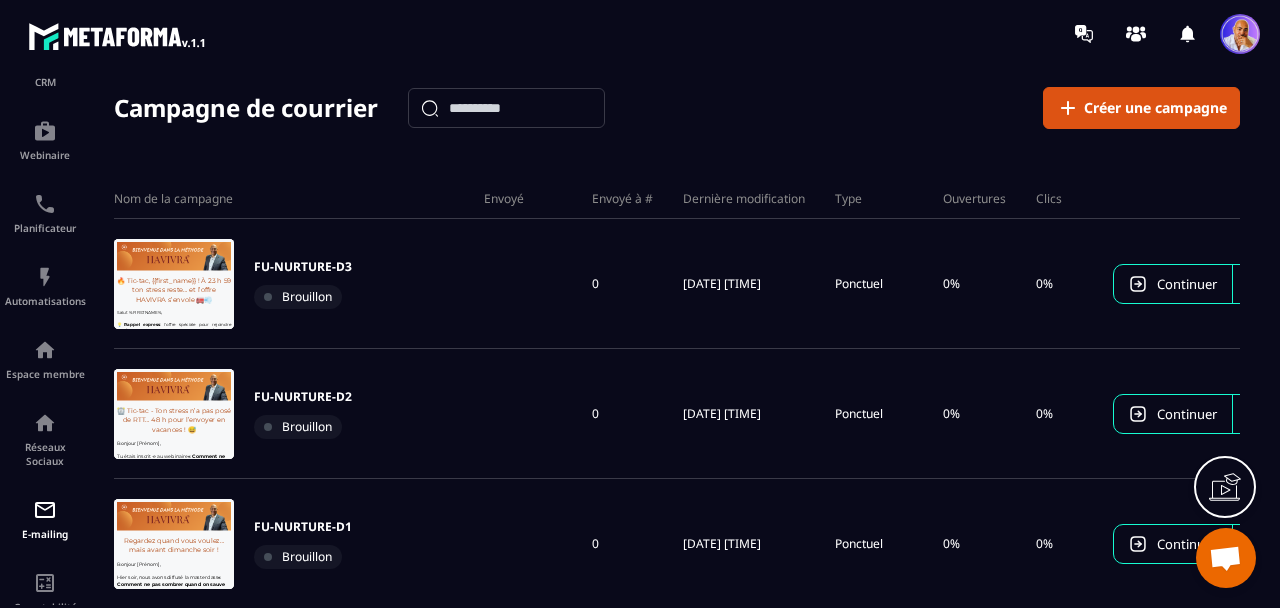 scroll, scrollTop: 0, scrollLeft: 0, axis: both 